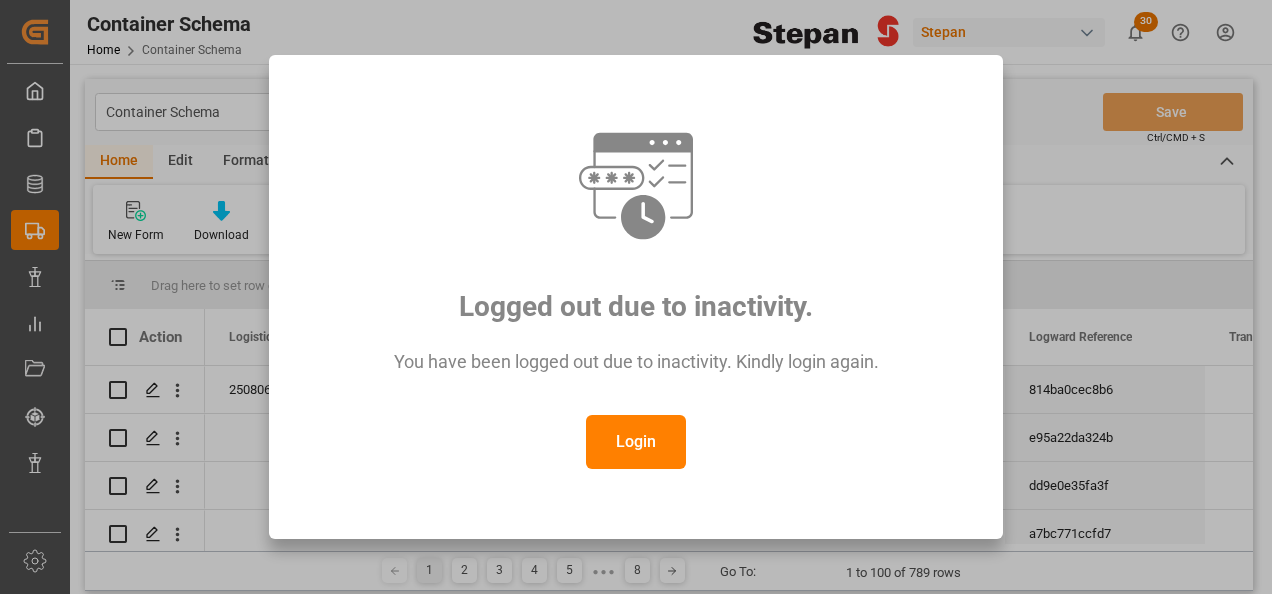 click on "Login" at bounding box center [636, 442] 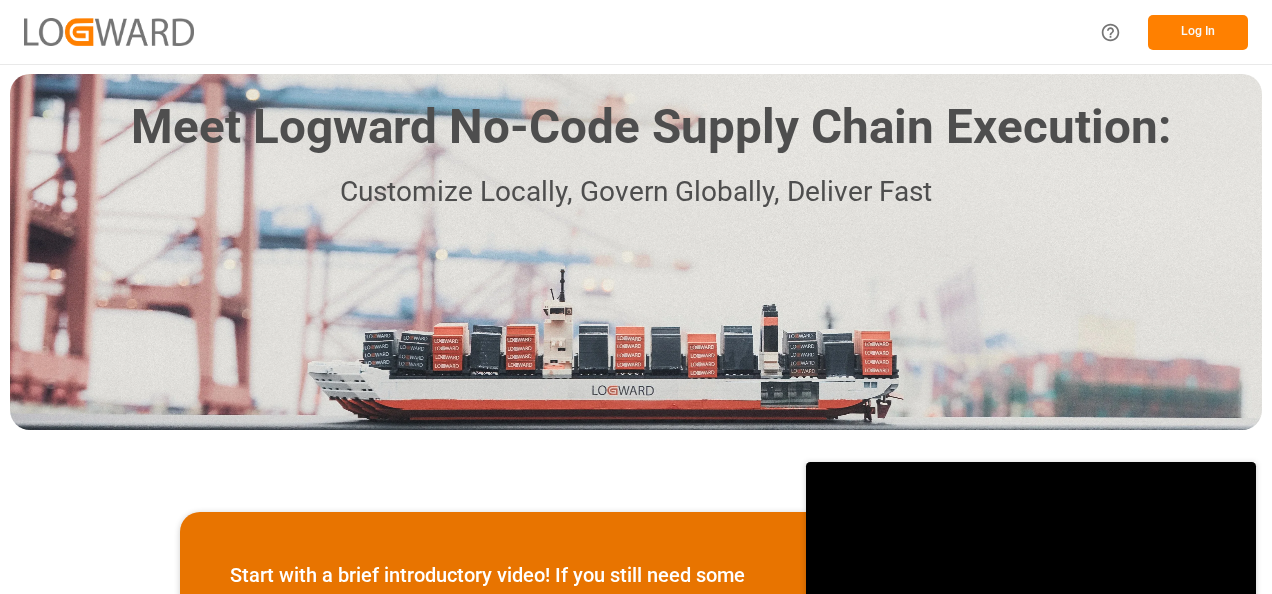 click on "Log In" at bounding box center [1198, 32] 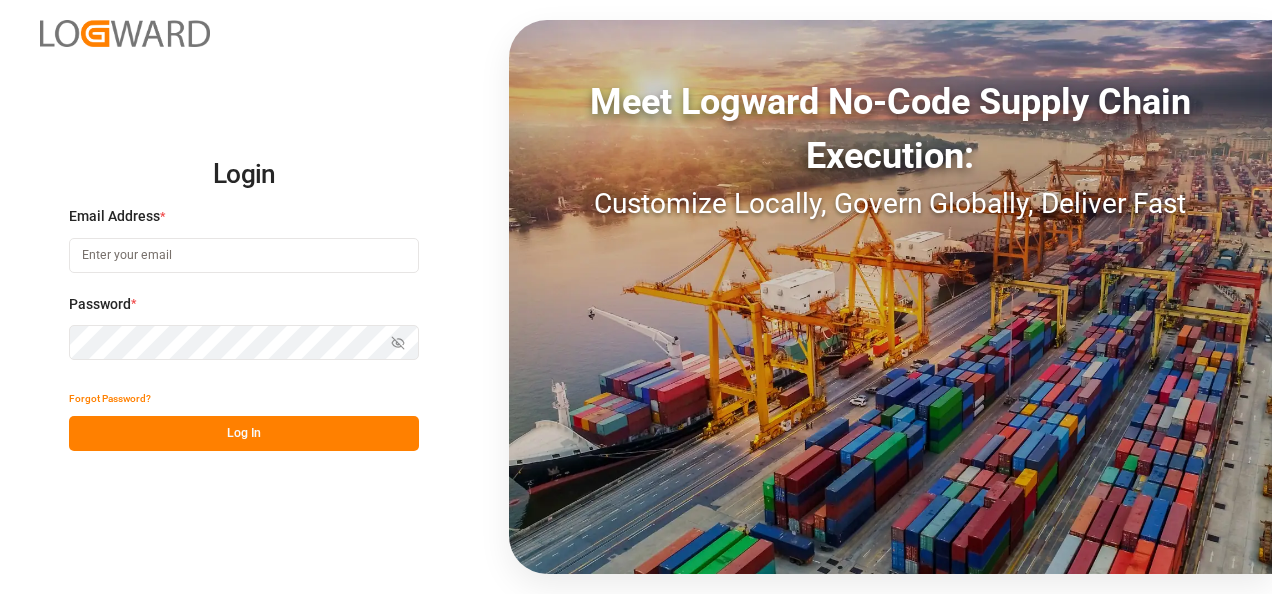 type on "[PERSON_NAME][EMAIL_ADDRESS][PERSON_NAME][DOMAIN_NAME]" 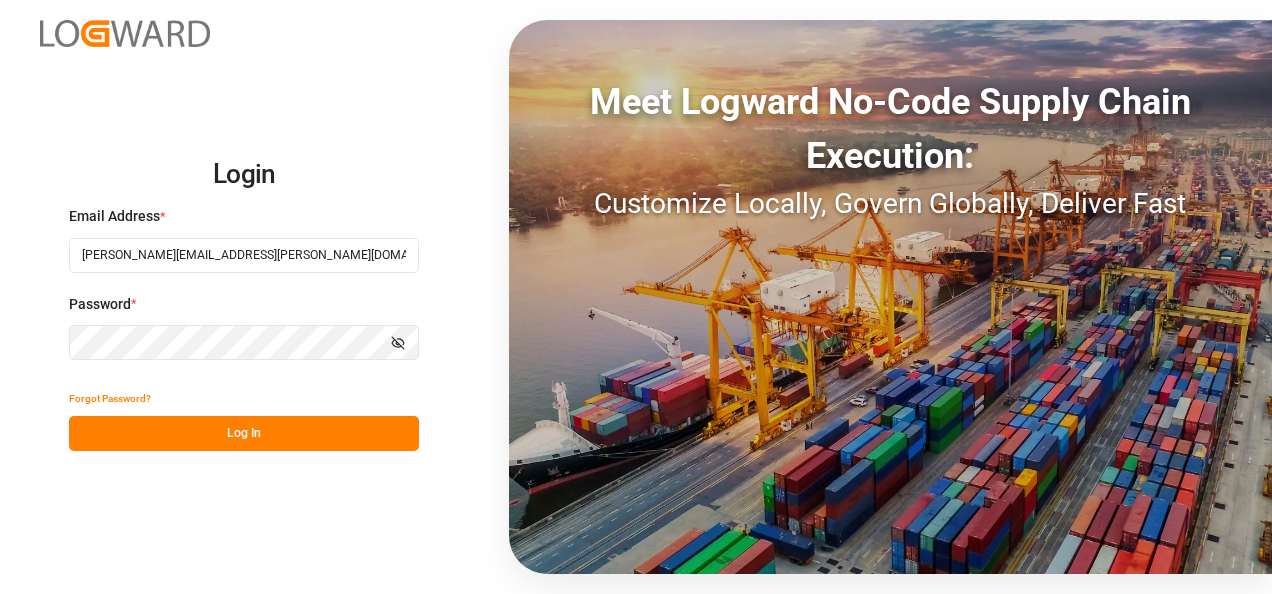 click on "Log In" at bounding box center (244, 433) 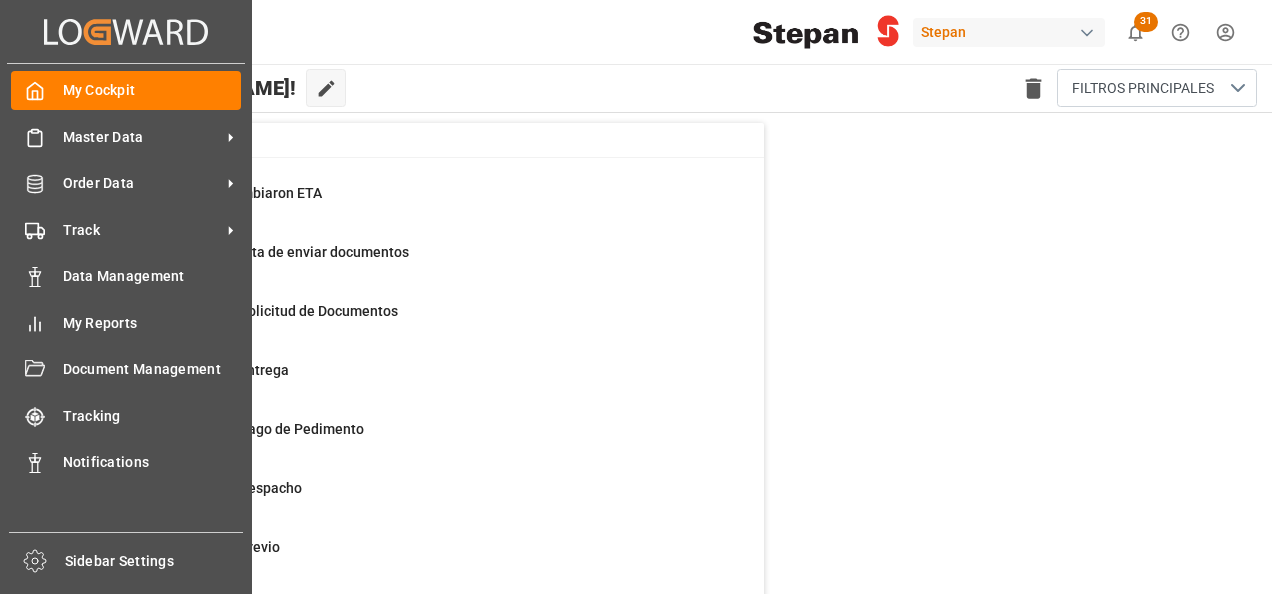 click on "Track" at bounding box center [142, 230] 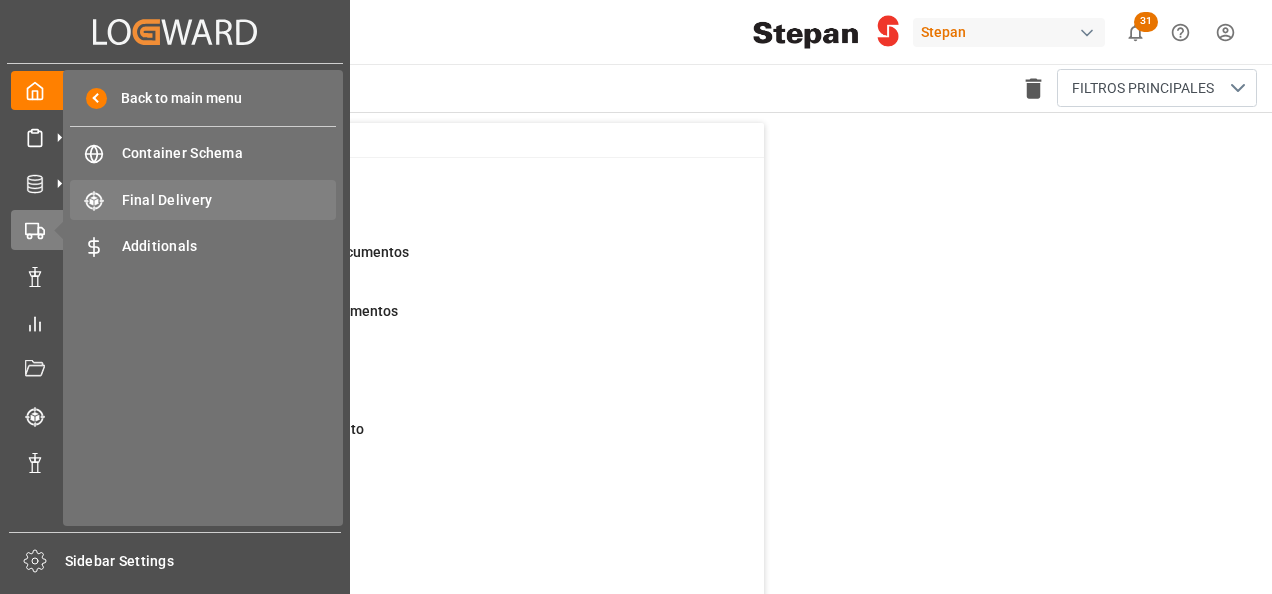 click on "Final Delivery" at bounding box center (229, 200) 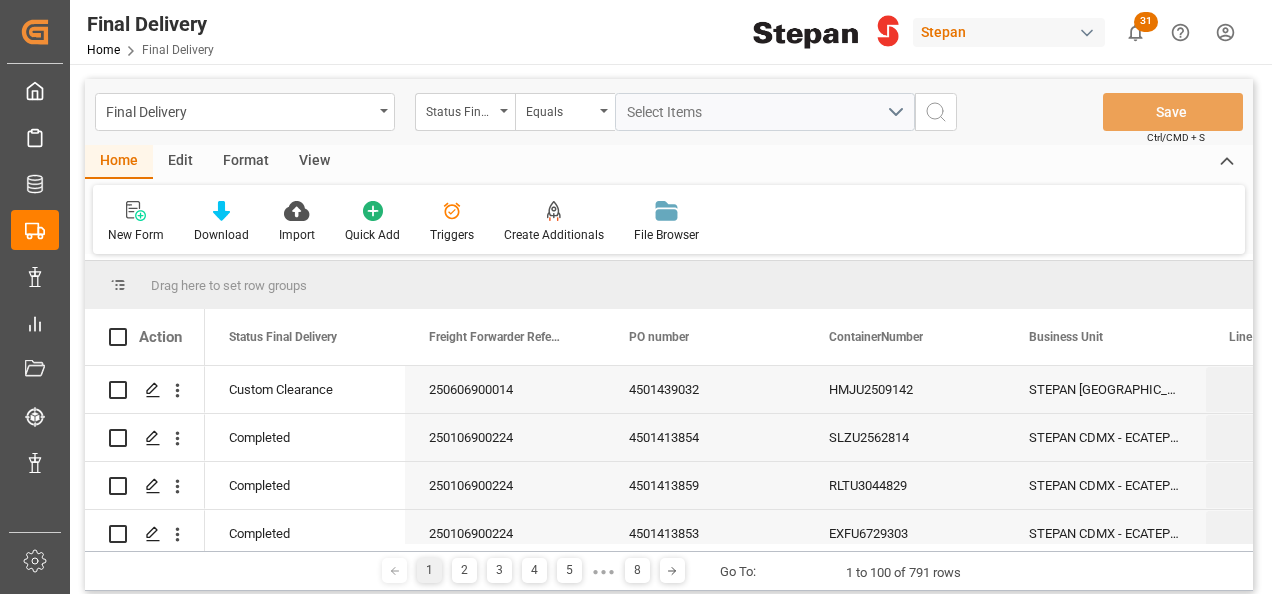 click at bounding box center (504, 111) 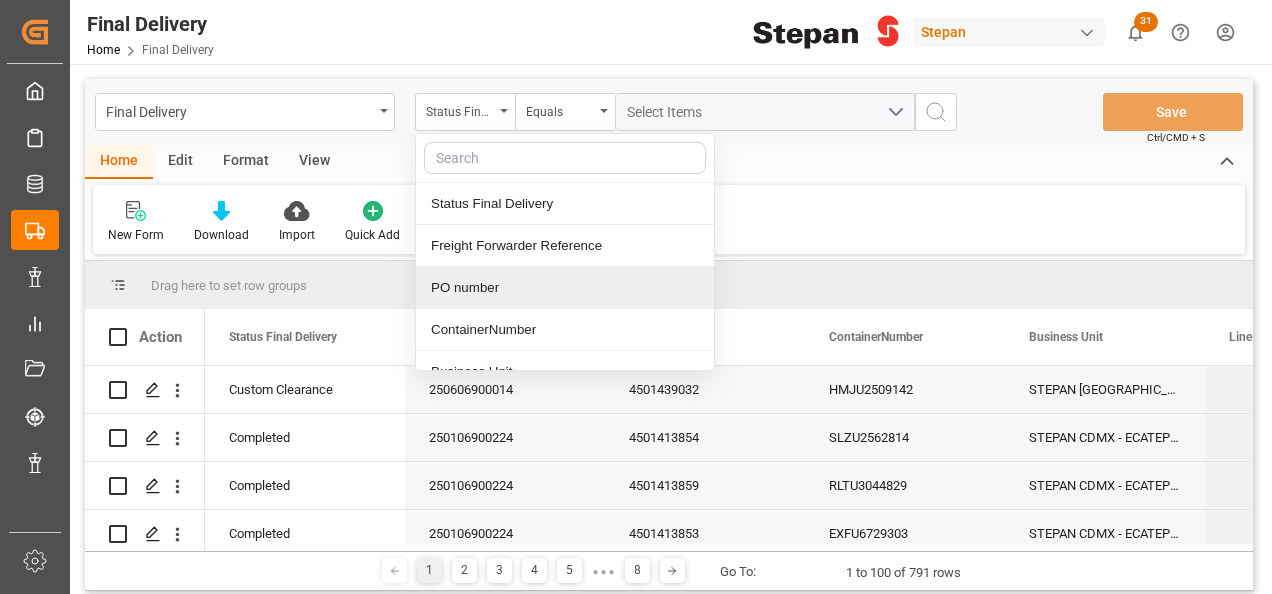 click on "PO number" at bounding box center [565, 288] 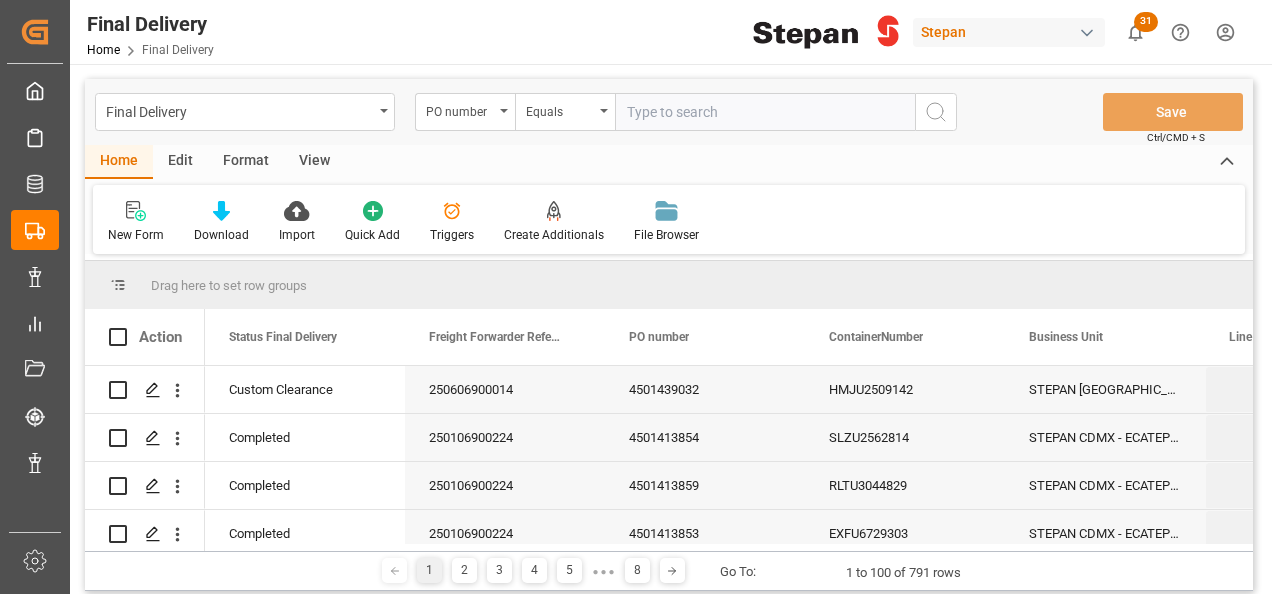 paste on "4501375719" 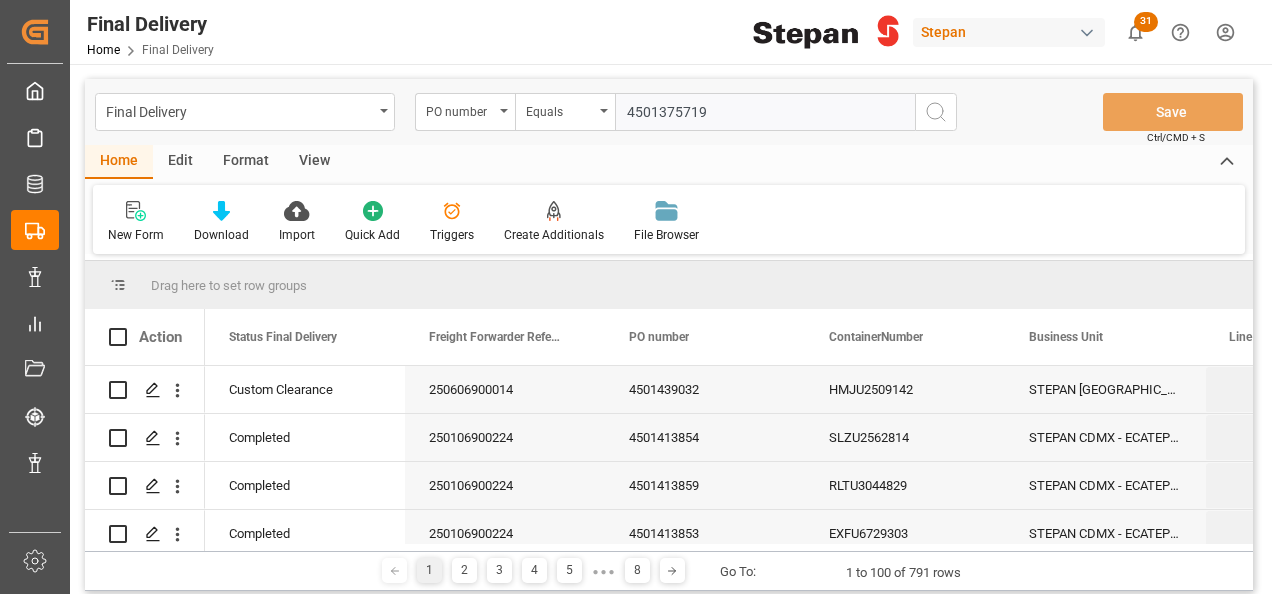 type on "4501375719" 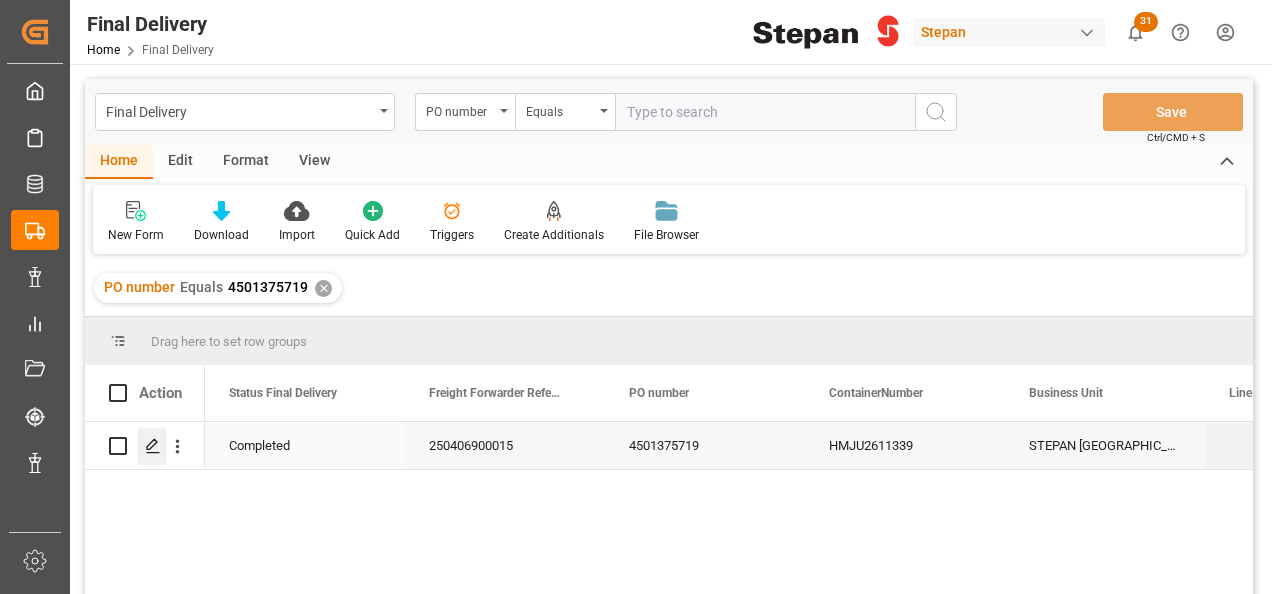 click 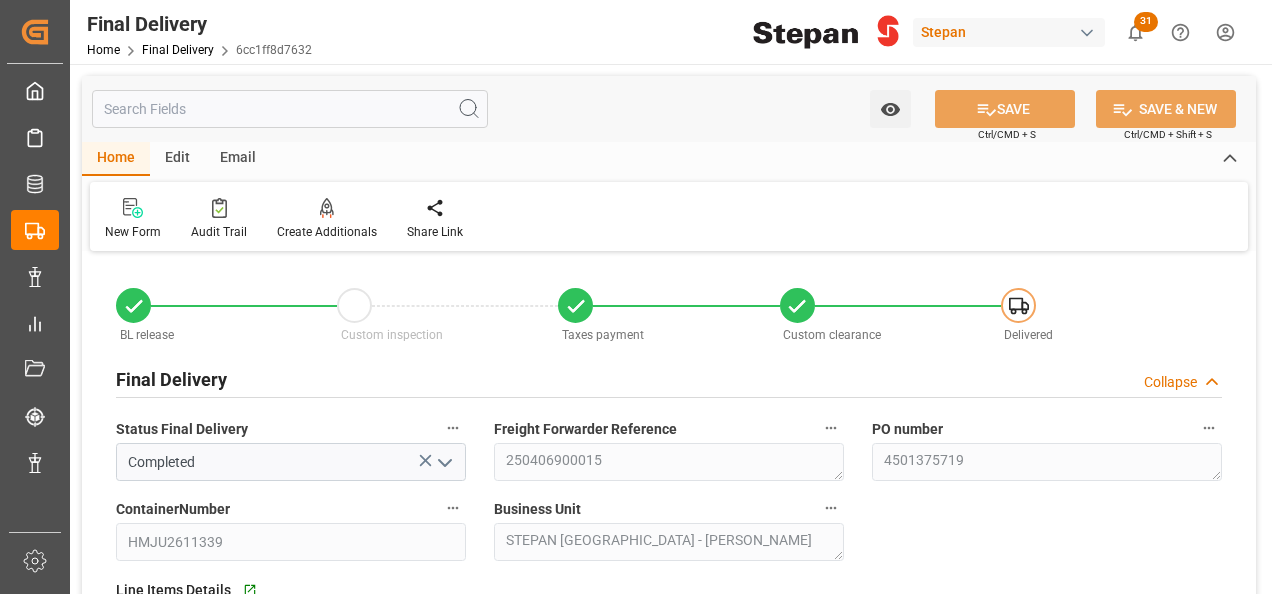 type on "[DATE]" 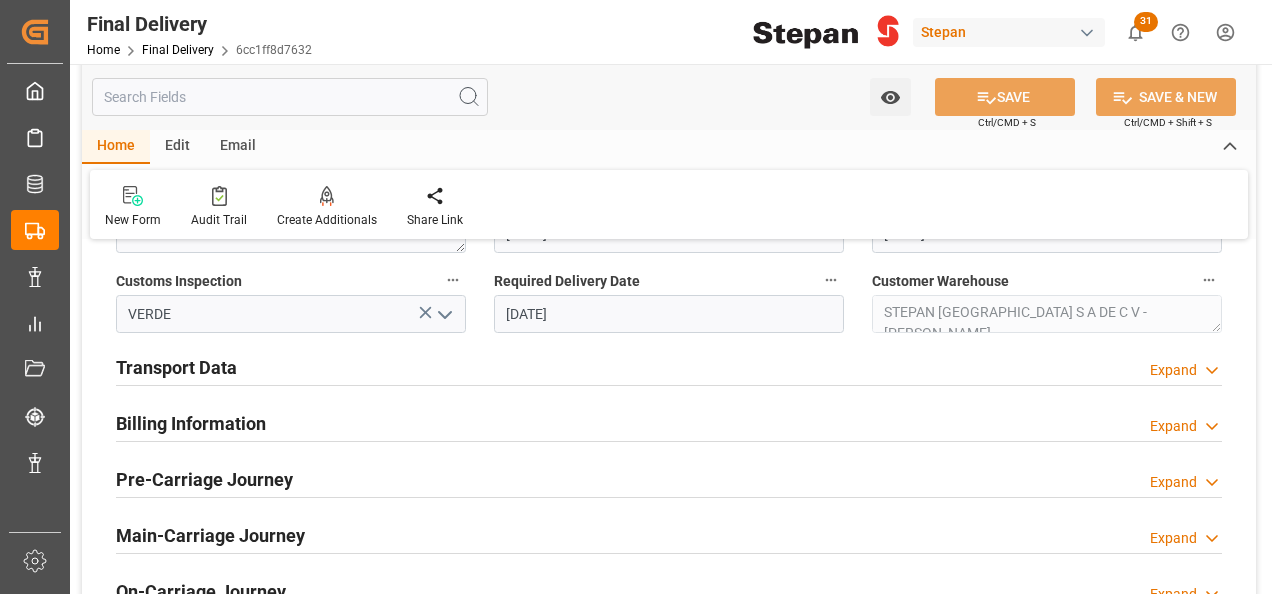 scroll, scrollTop: 700, scrollLeft: 0, axis: vertical 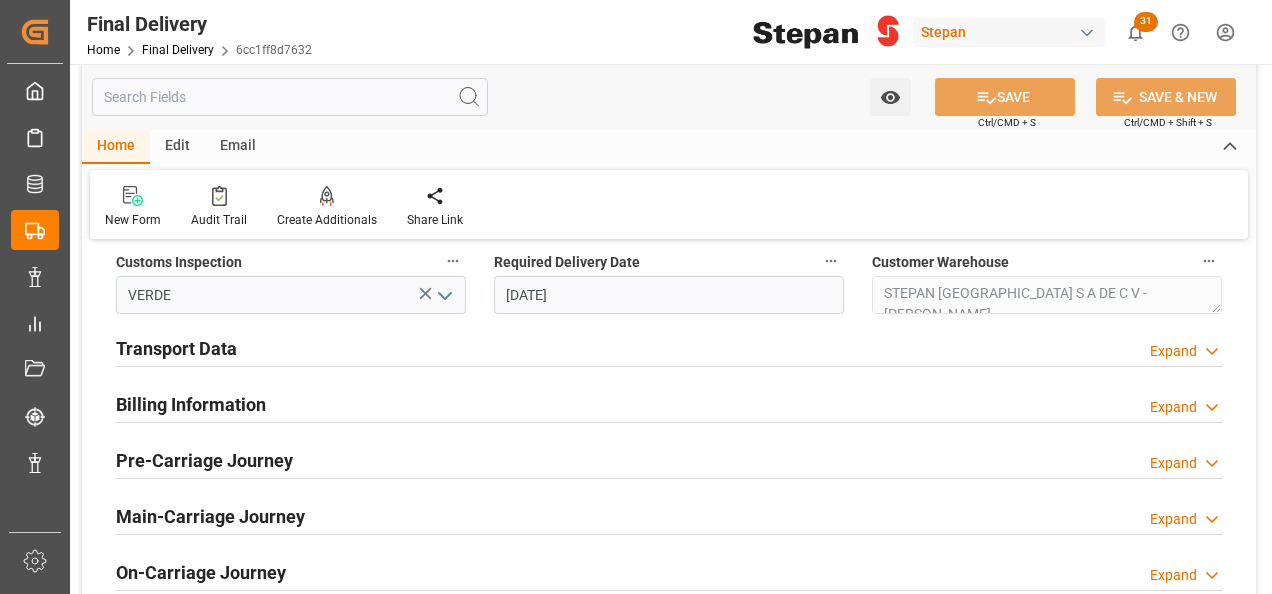 click on "Expand" at bounding box center (1173, 351) 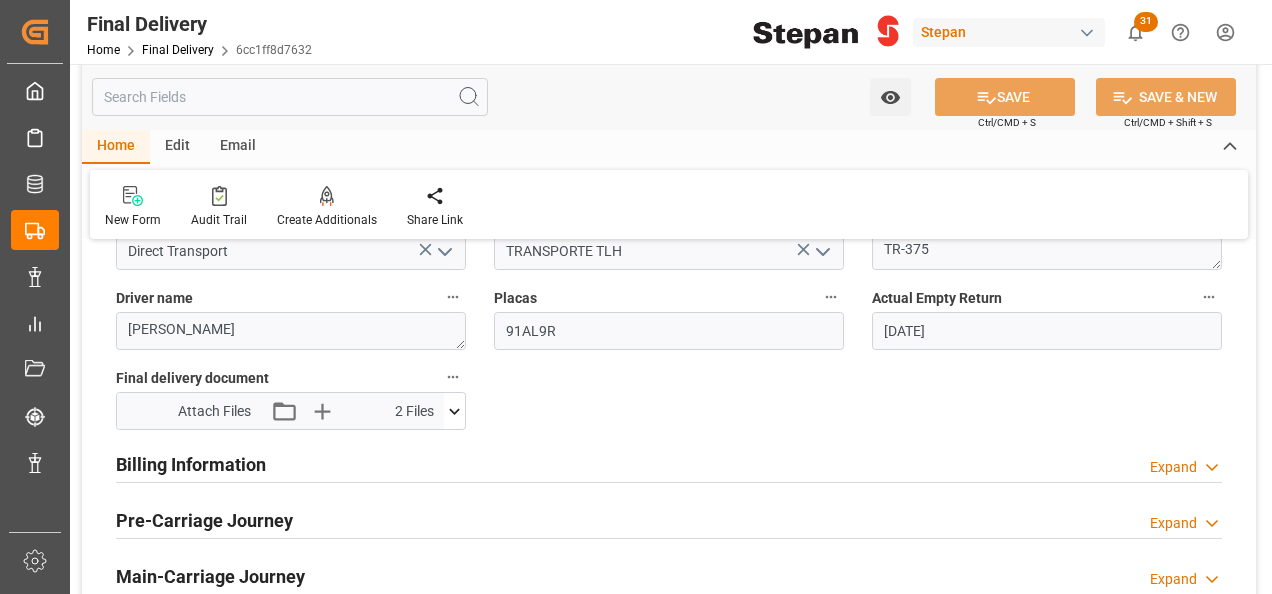 scroll, scrollTop: 1000, scrollLeft: 0, axis: vertical 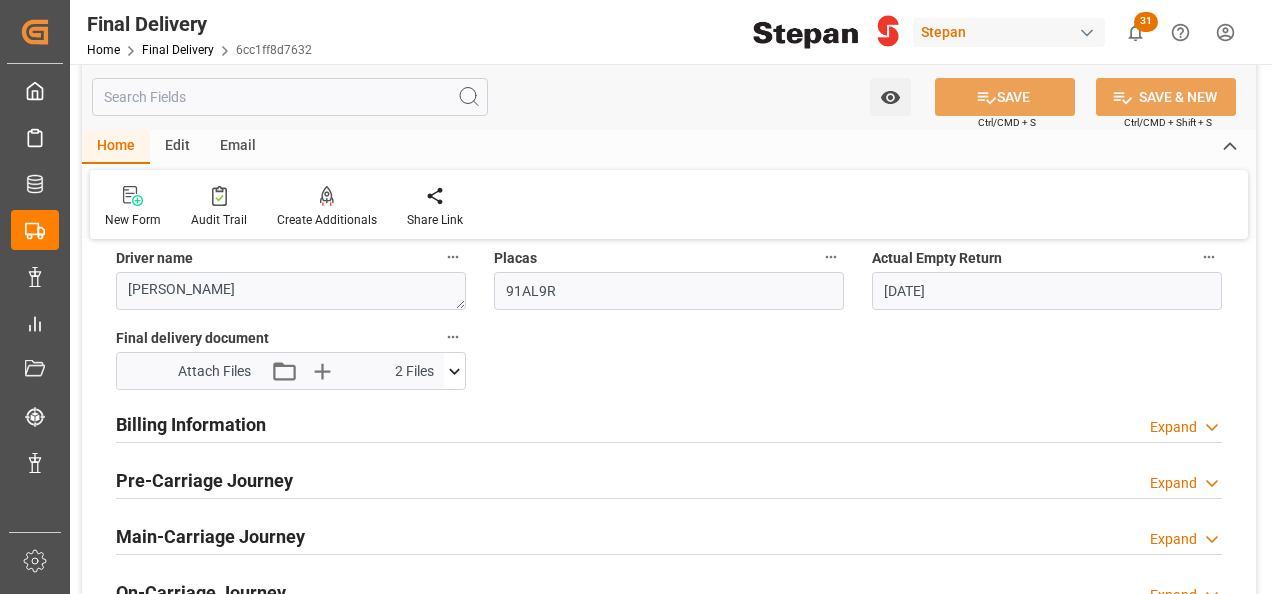 click on "Expand" at bounding box center (1173, 427) 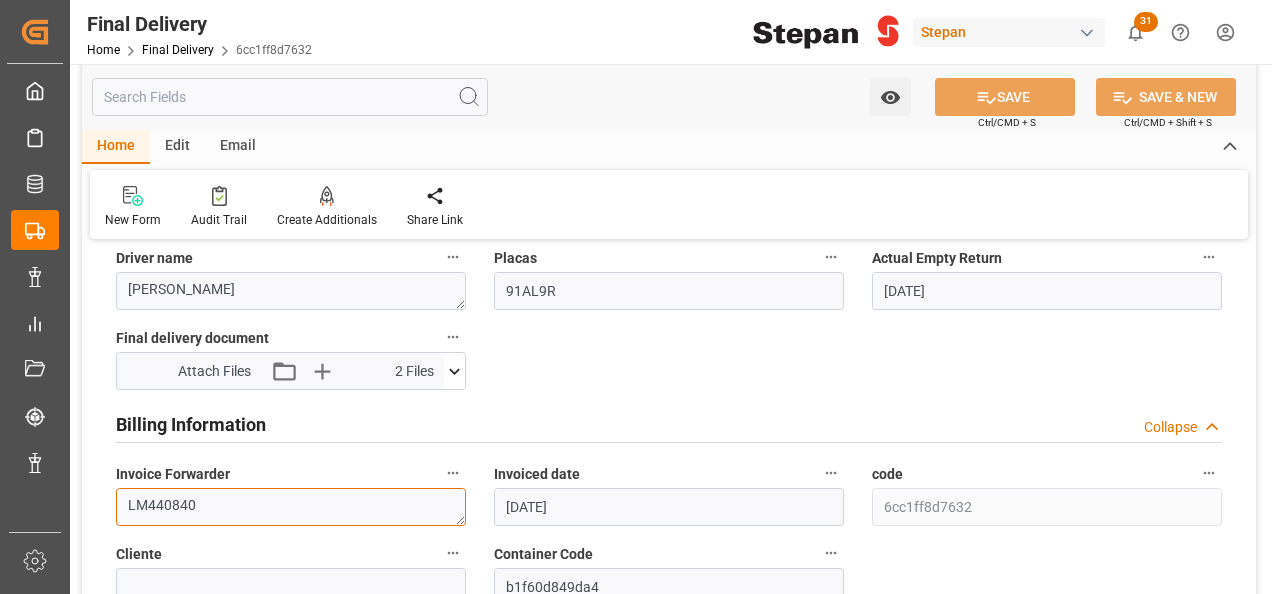 click on "LM440840" at bounding box center (291, 507) 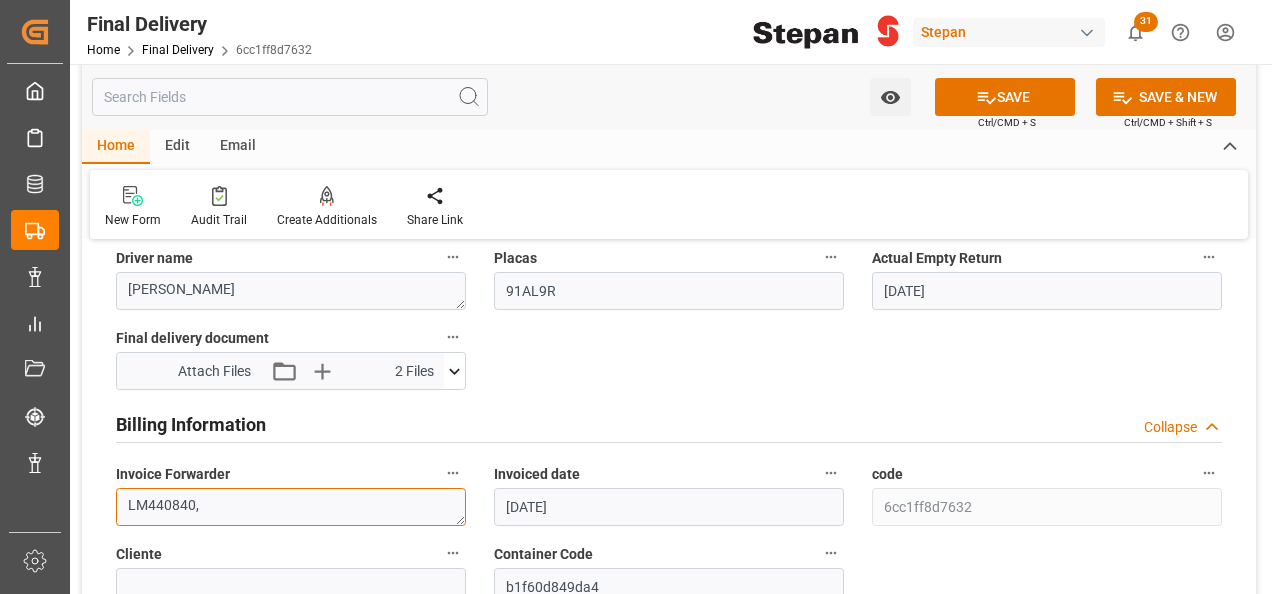 paste on "LM447980" 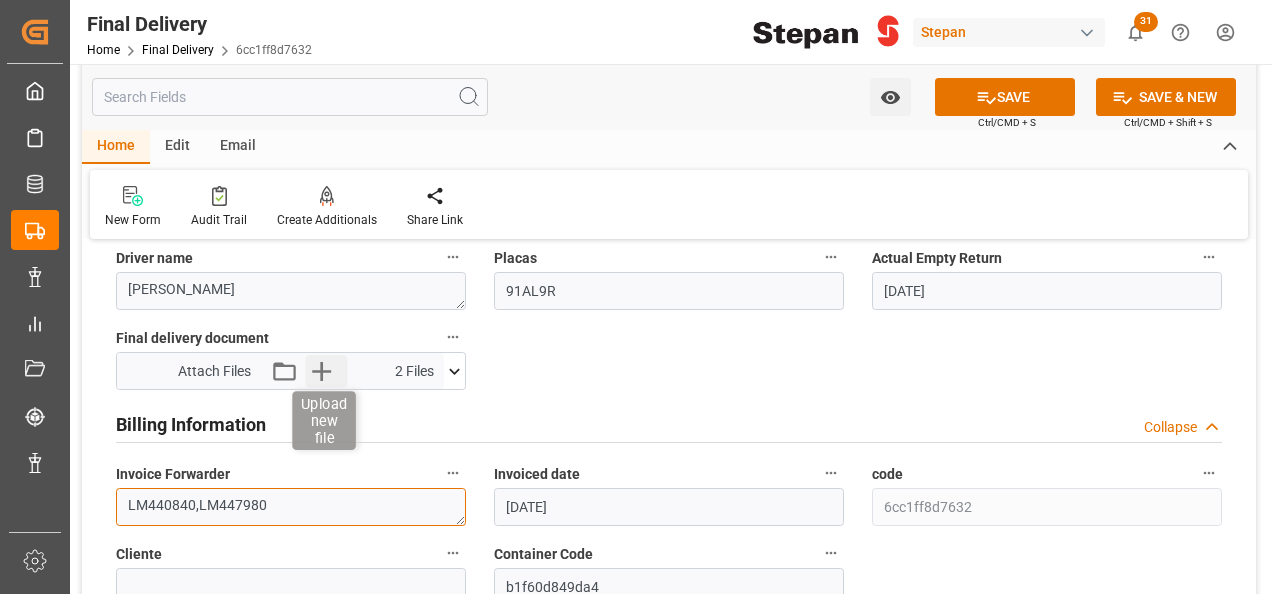 type on "LM440840,LM447980" 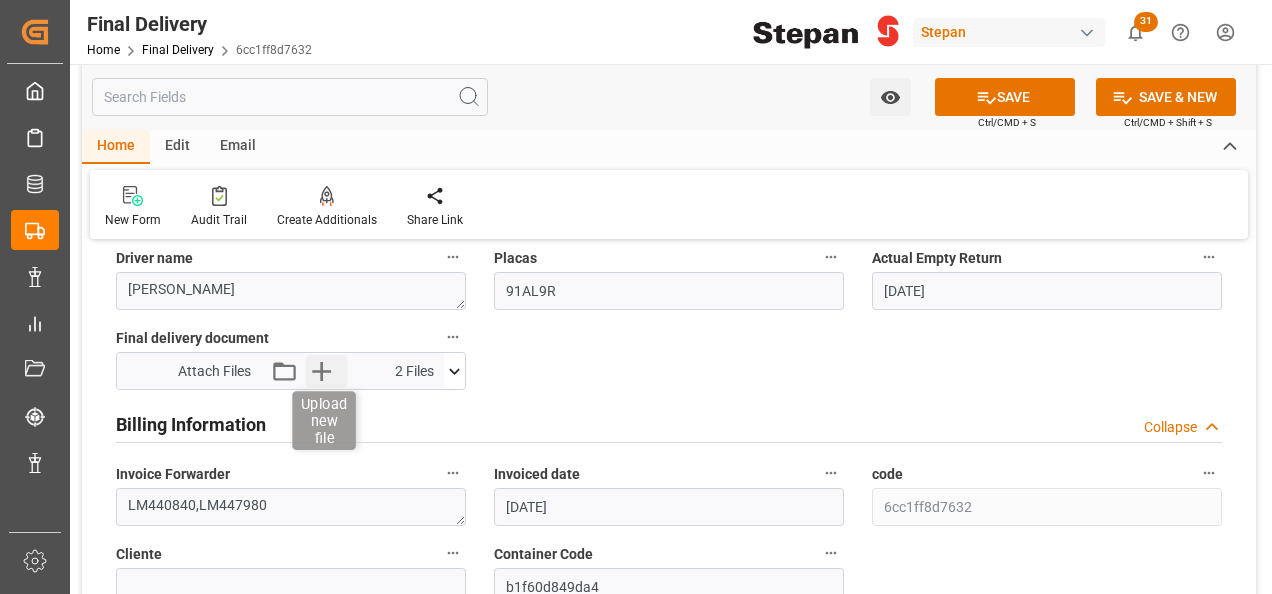 click 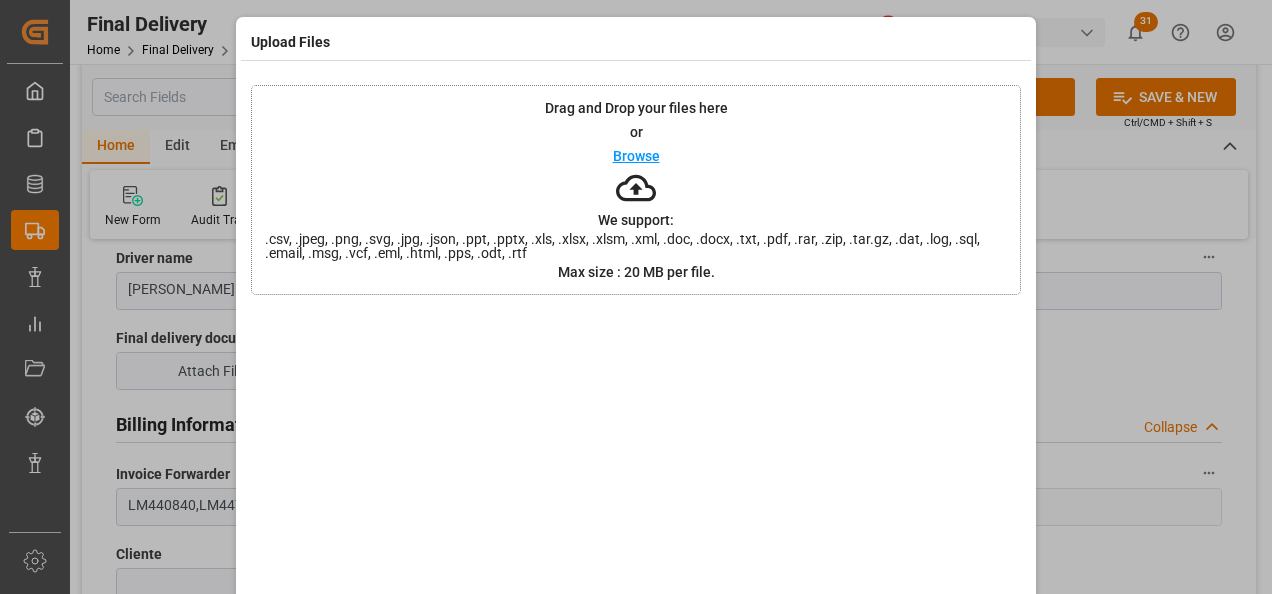 click on "Upload Files Drag and Drop your files here or Browse We support: .csv, .jpeg, .png, .svg, .jpg, .json, .ppt, .pptx, .xls, .xlsx, .xlsm, .xml, .doc, .docx, .txt, .pdf, .rar, .zip, .tar.gz, .dat, .log, .sql, .email, .msg, .vcf, .eml, .html, .pps, .odt, .rtf Max size : 20 MB per file. Close Upload" at bounding box center [636, 297] 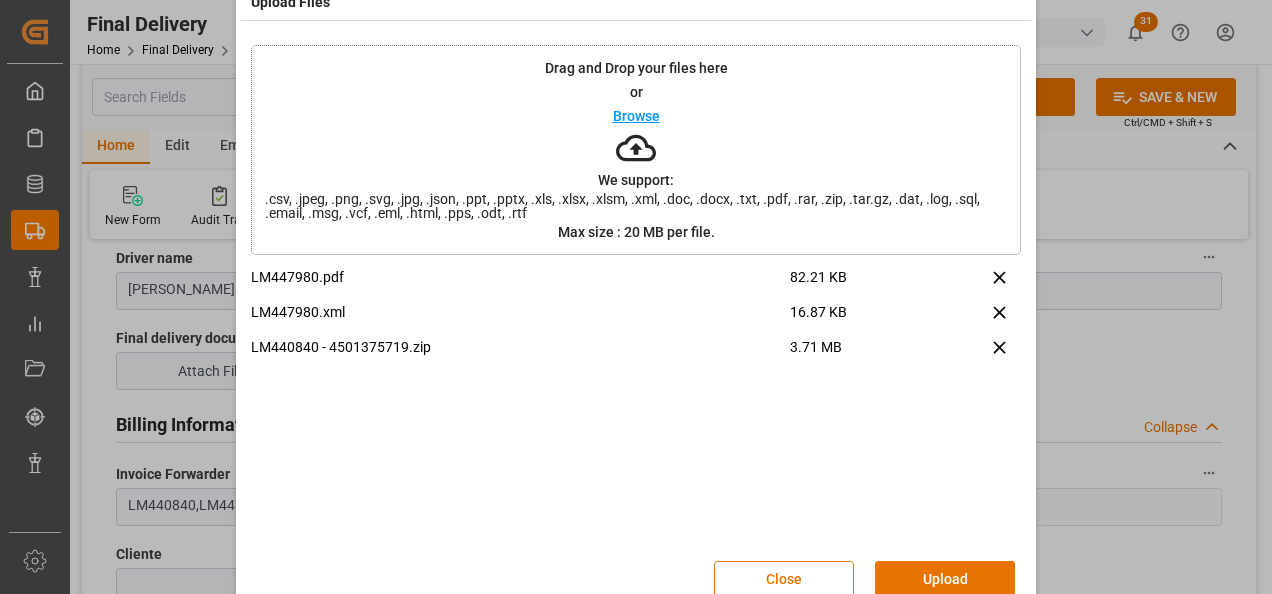scroll, scrollTop: 79, scrollLeft: 0, axis: vertical 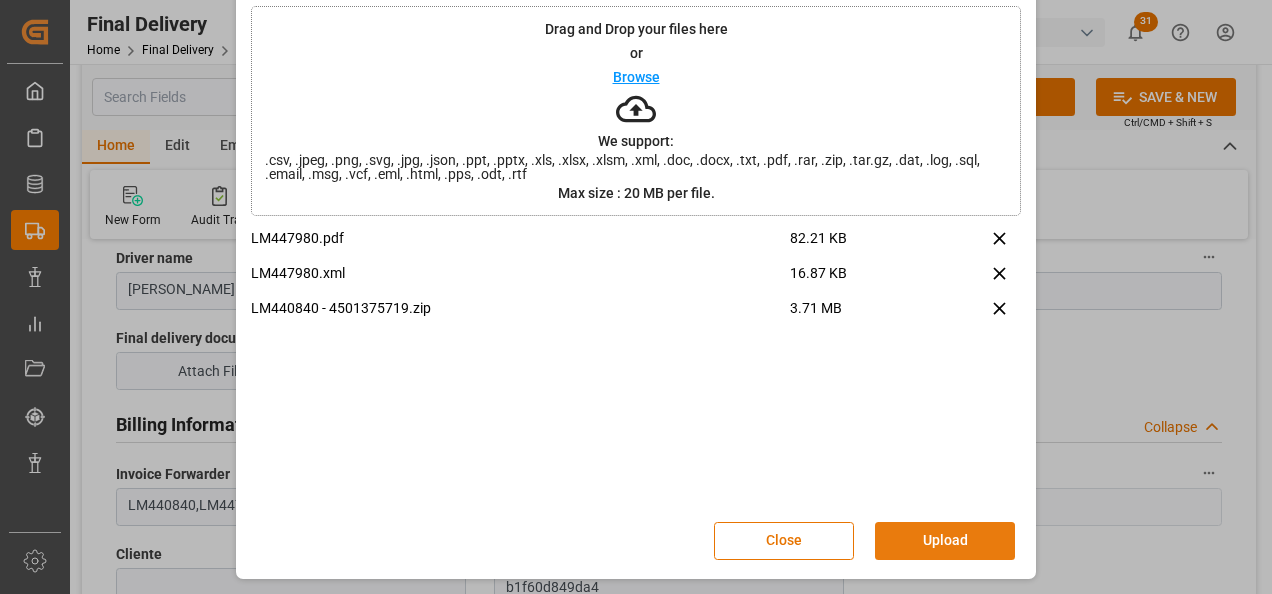 click on "Upload" at bounding box center [945, 541] 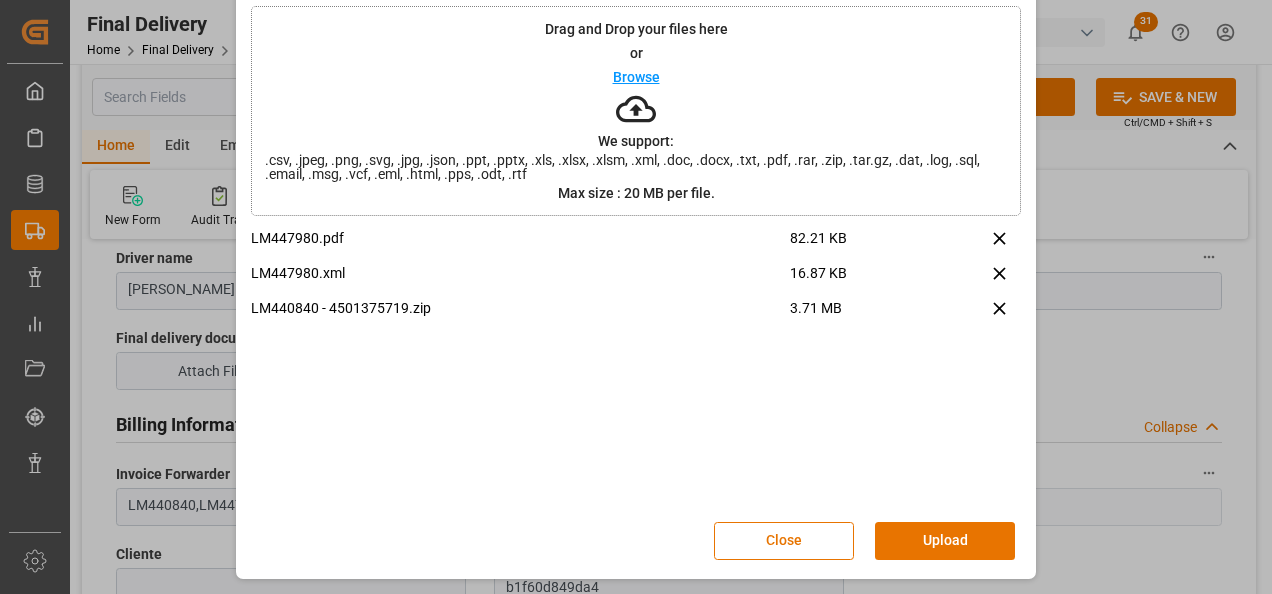 scroll, scrollTop: 0, scrollLeft: 0, axis: both 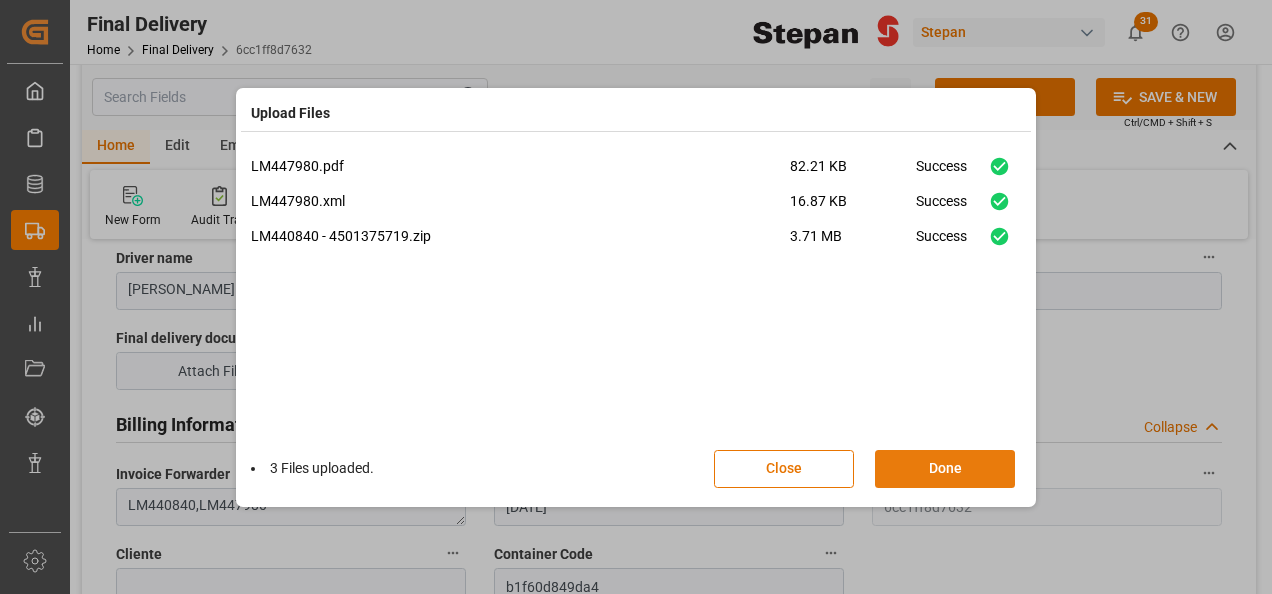 click on "Done" at bounding box center (945, 469) 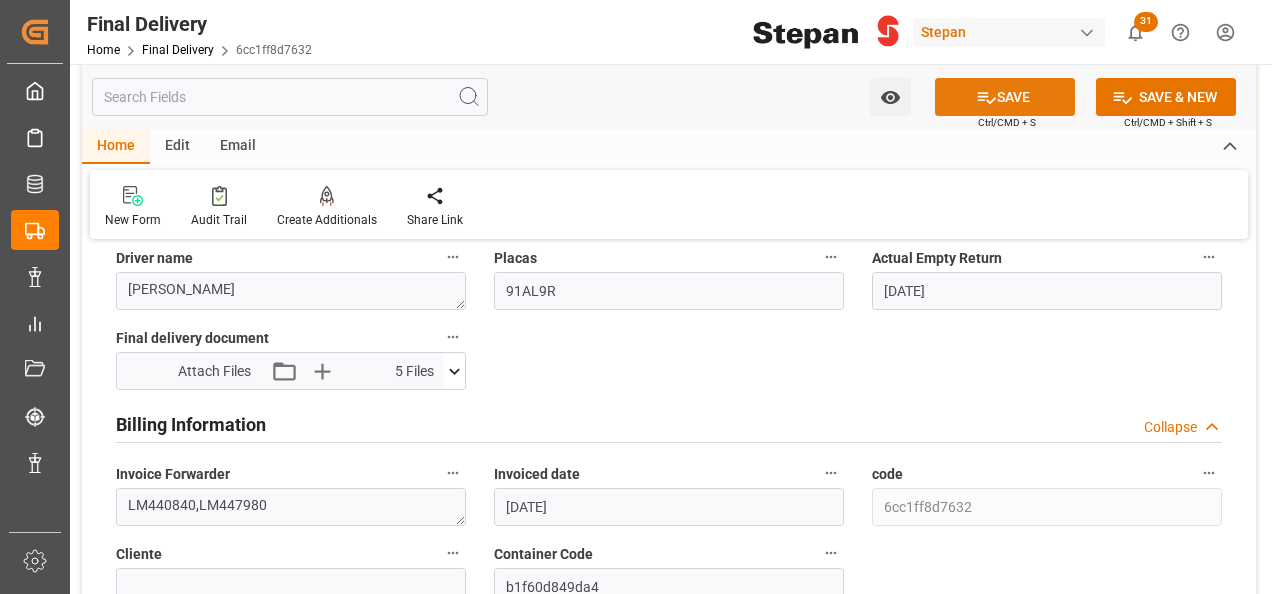 click on "SAVE" at bounding box center [1005, 97] 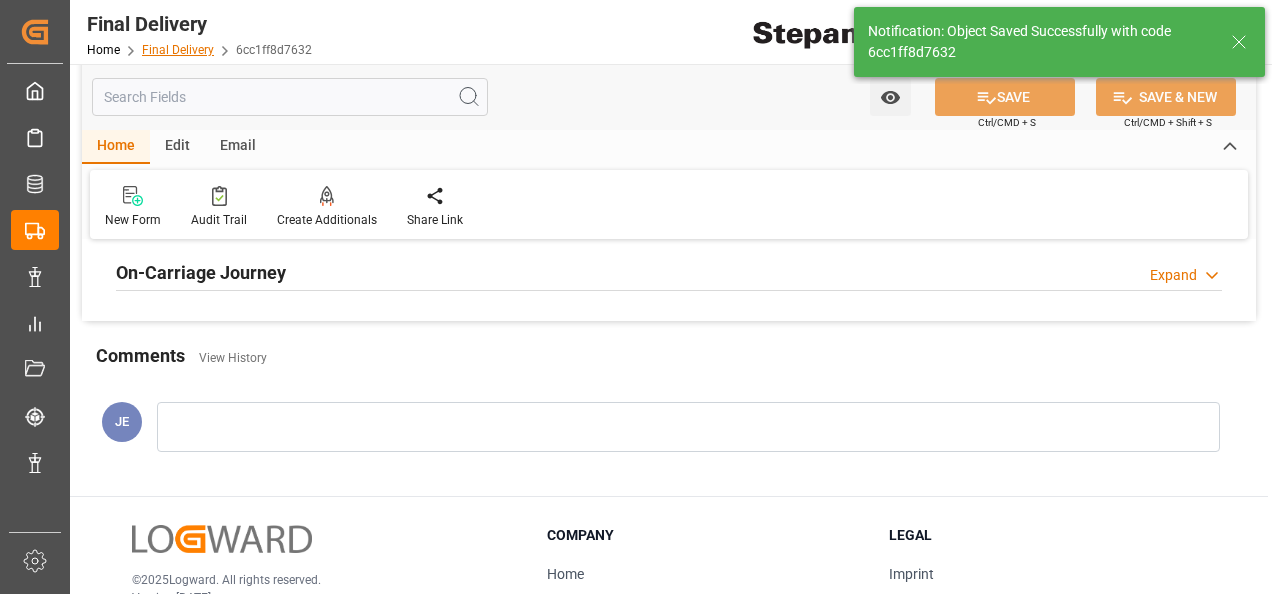 click on "Final Delivery" at bounding box center (178, 50) 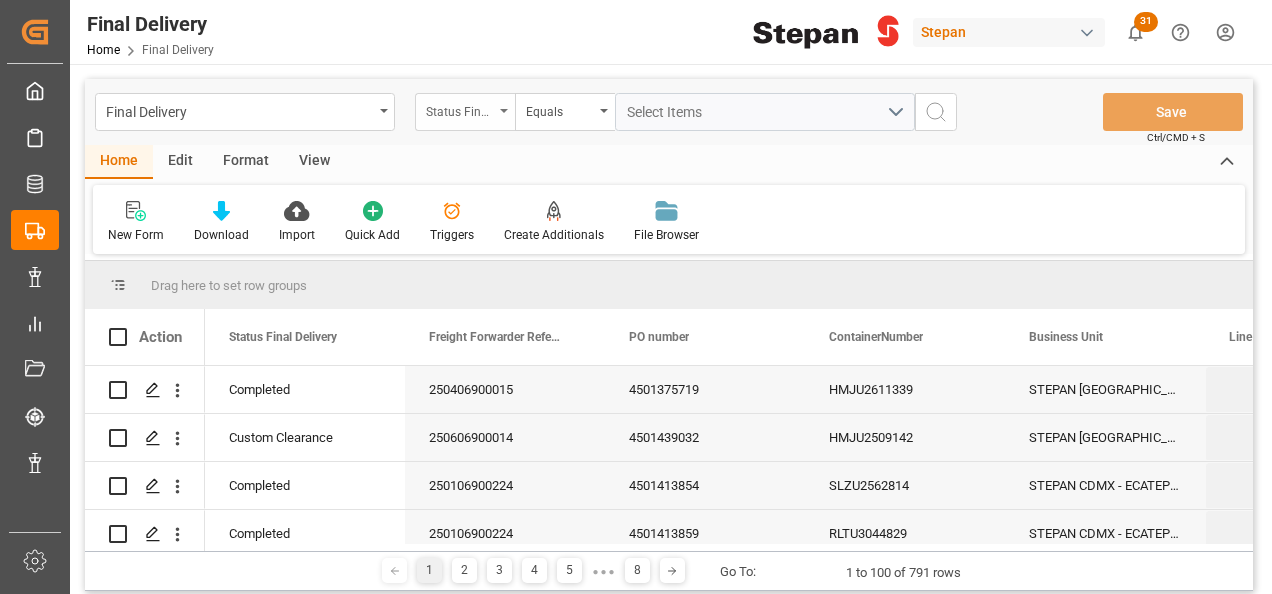 click on "Status Final Delivery" at bounding box center [465, 112] 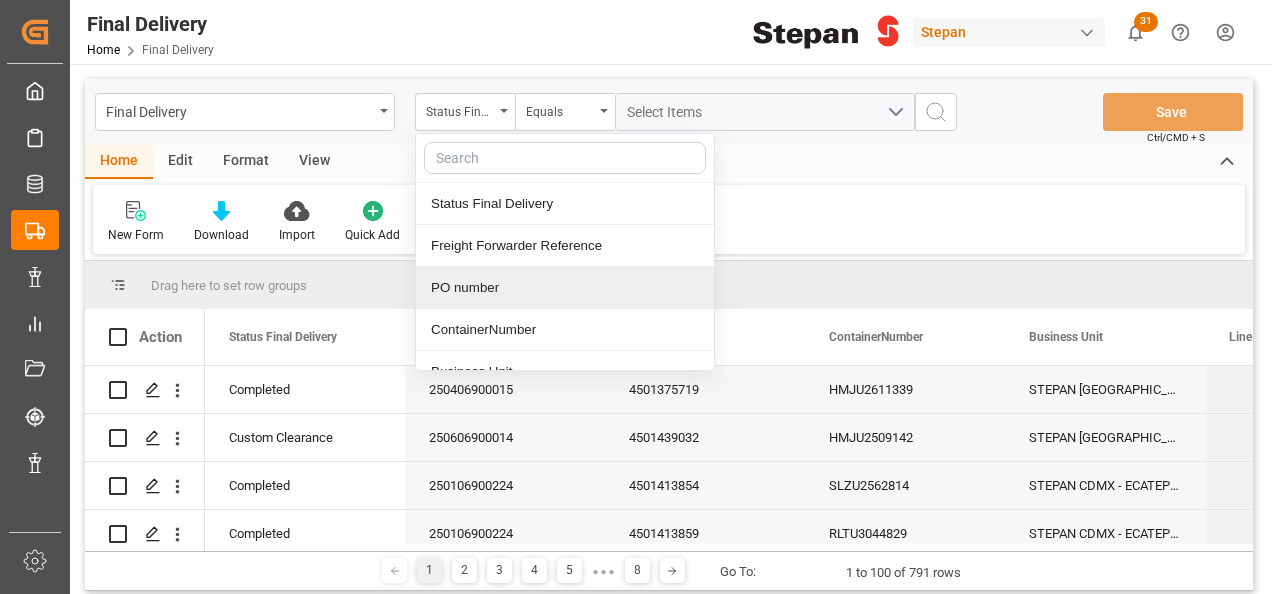 click on "PO number" at bounding box center (565, 288) 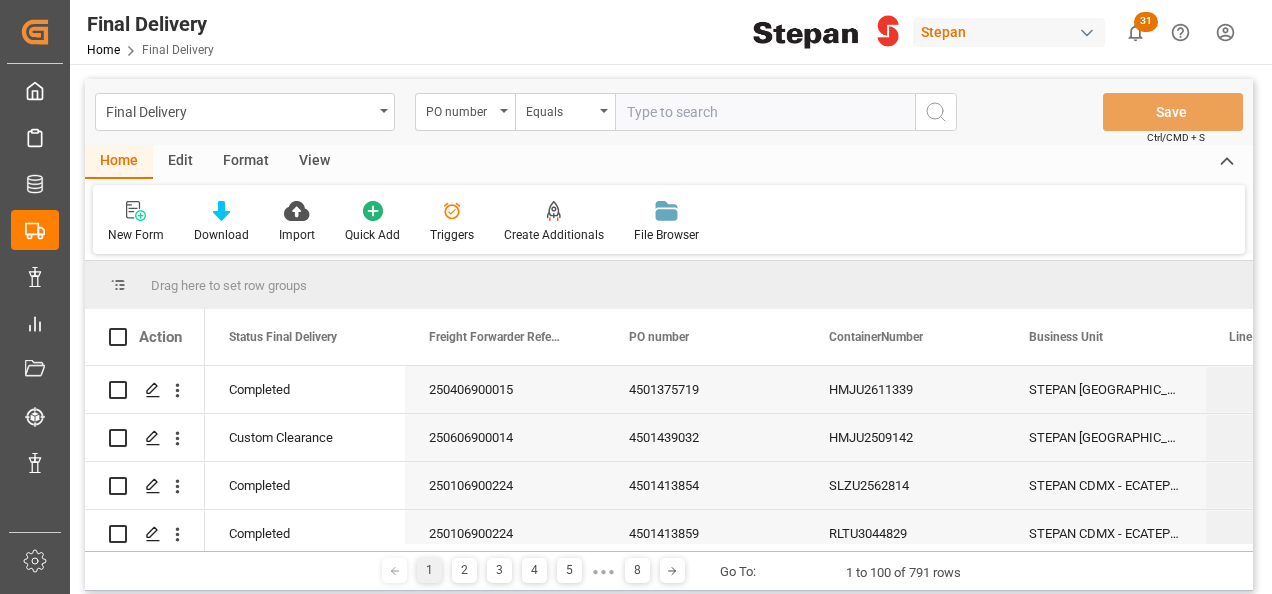 click at bounding box center (765, 112) 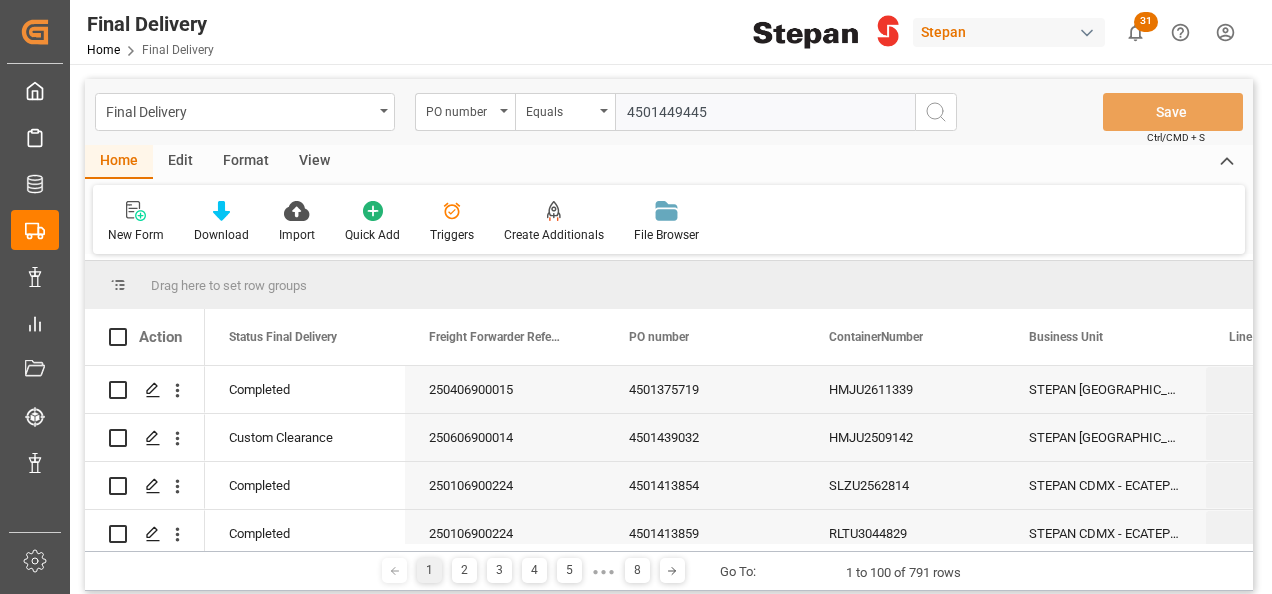 type on "4501449445" 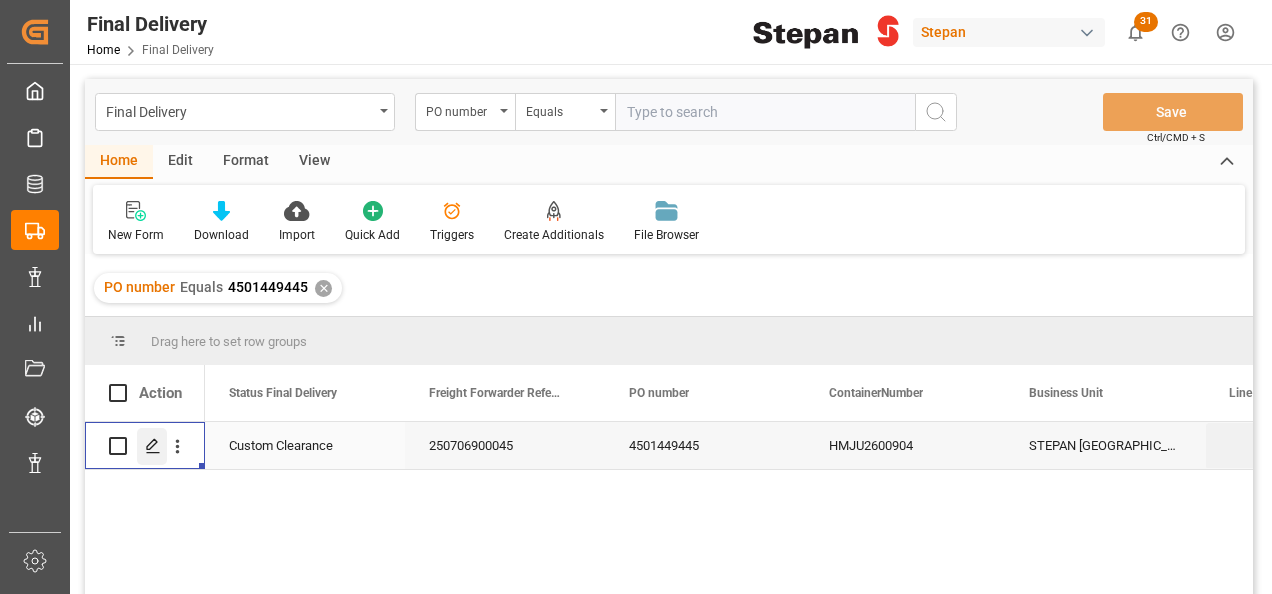 click at bounding box center [152, 446] 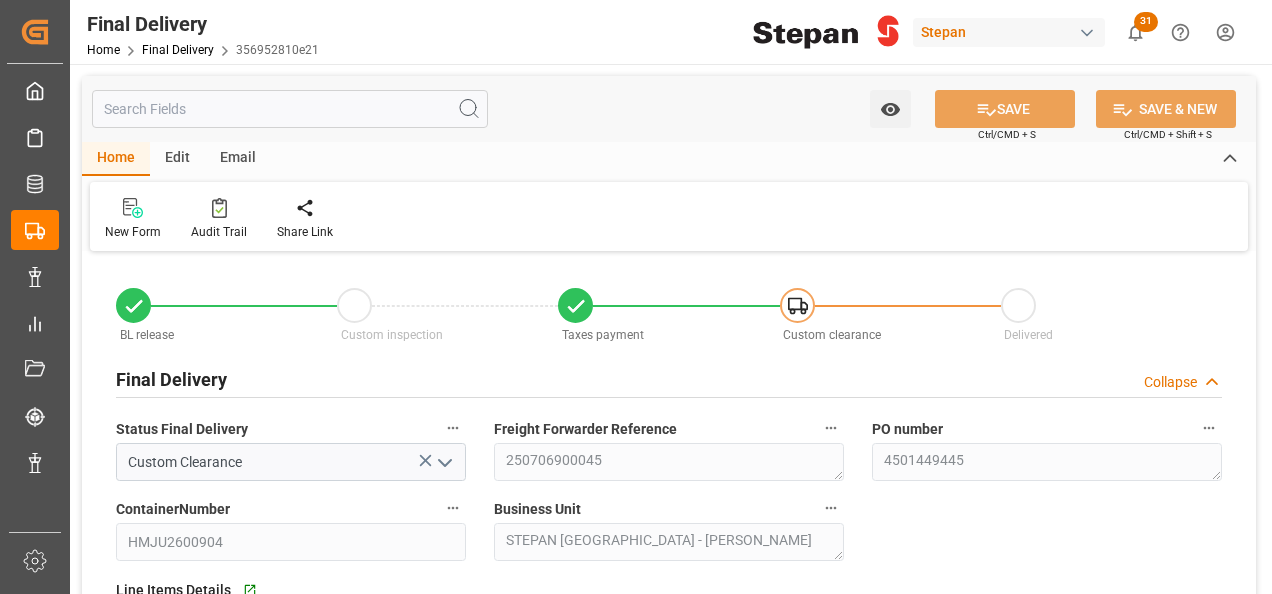 type on "[DATE]" 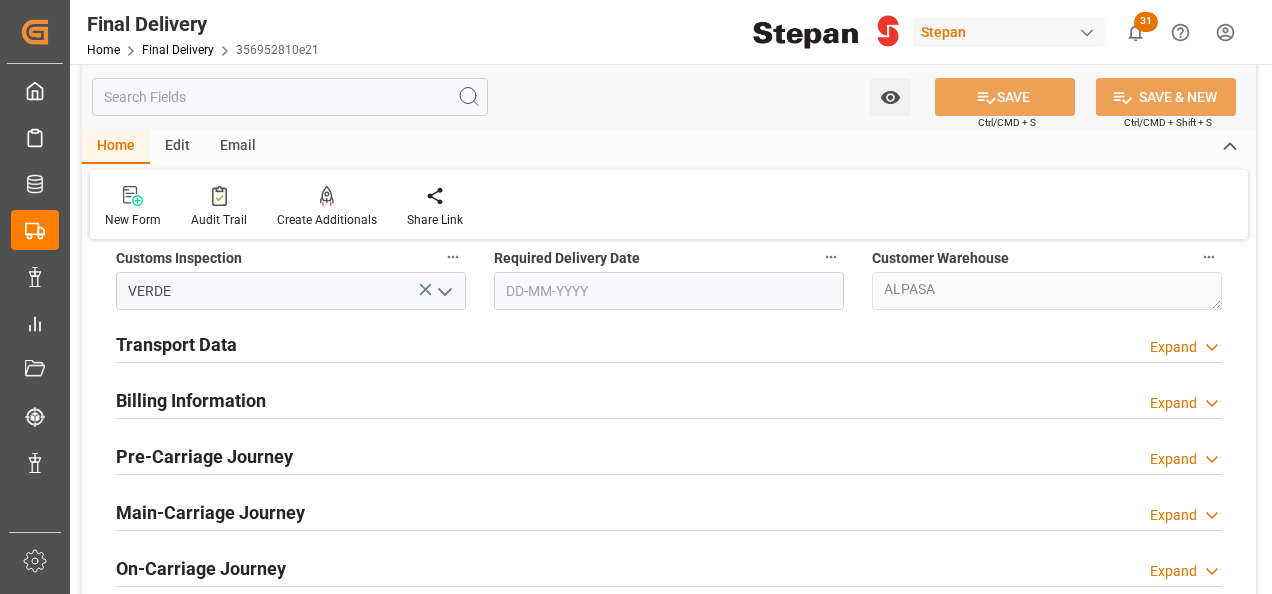 scroll, scrollTop: 600, scrollLeft: 0, axis: vertical 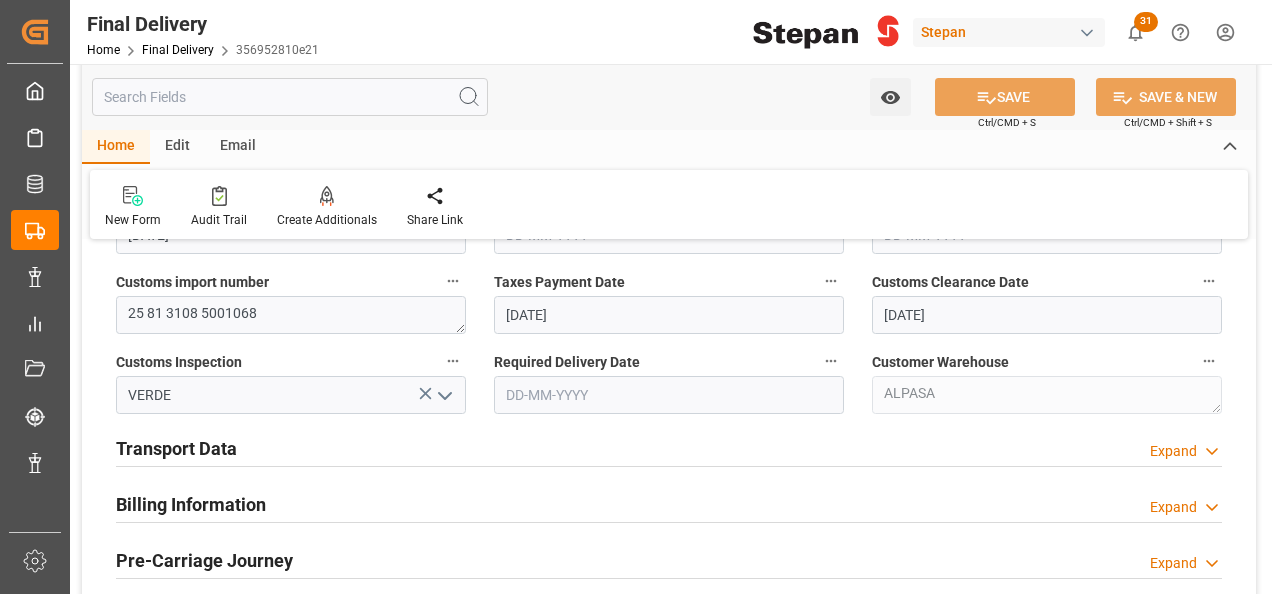 click on "Expand" at bounding box center (1173, 451) 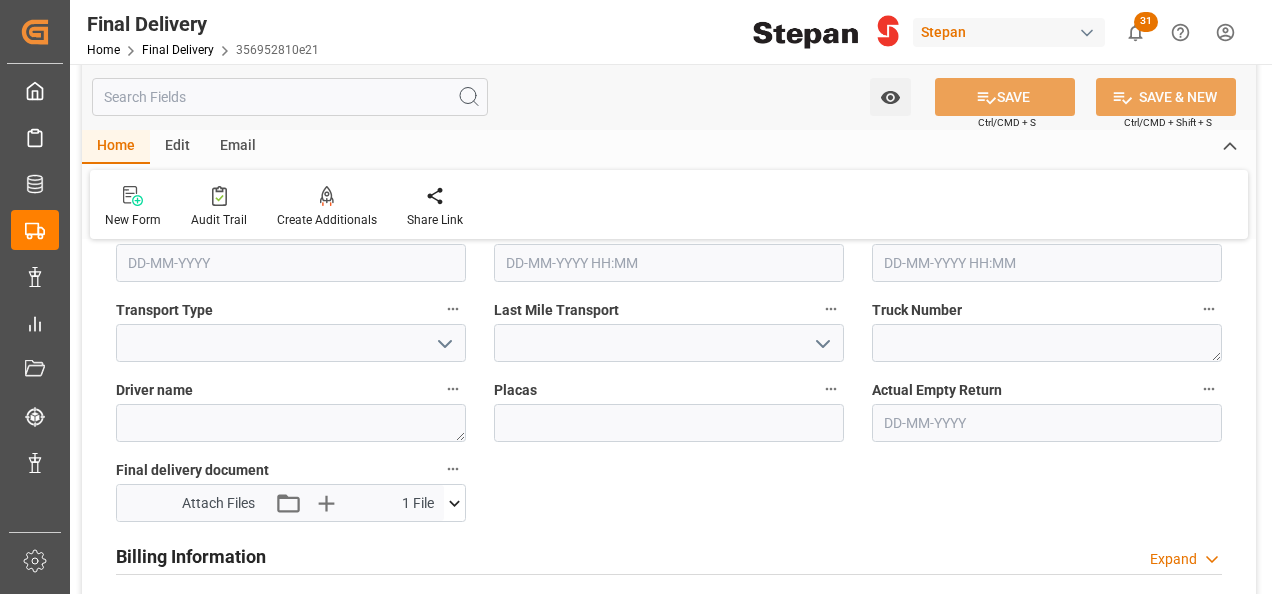 scroll, scrollTop: 1000, scrollLeft: 0, axis: vertical 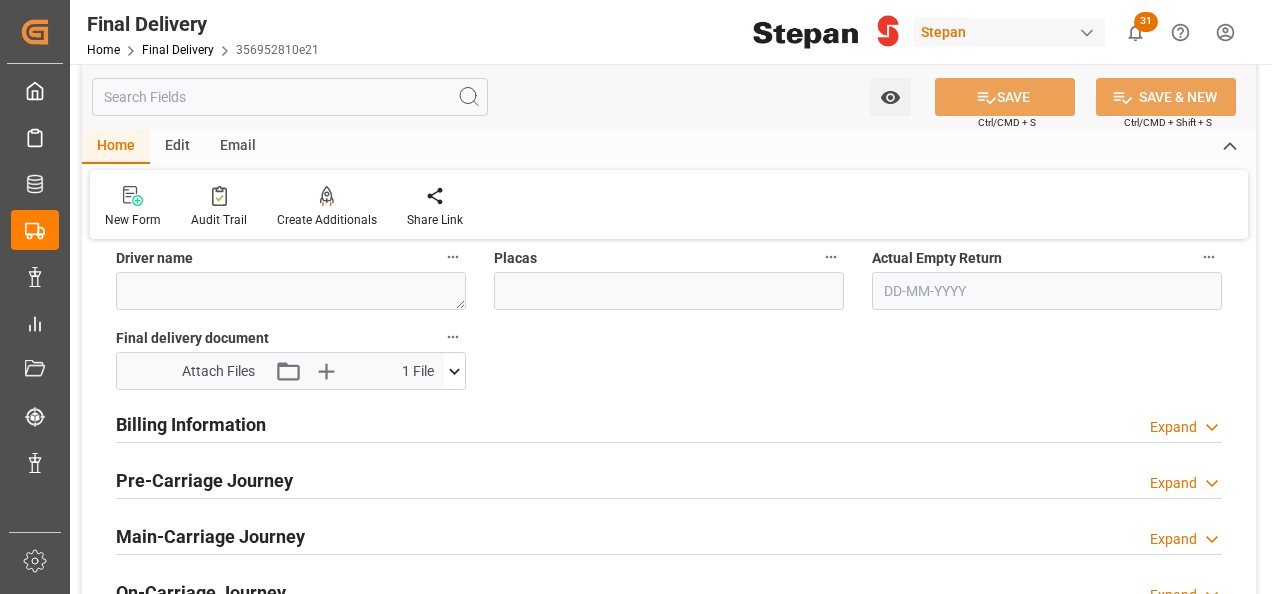 click on "Expand" at bounding box center [1186, 427] 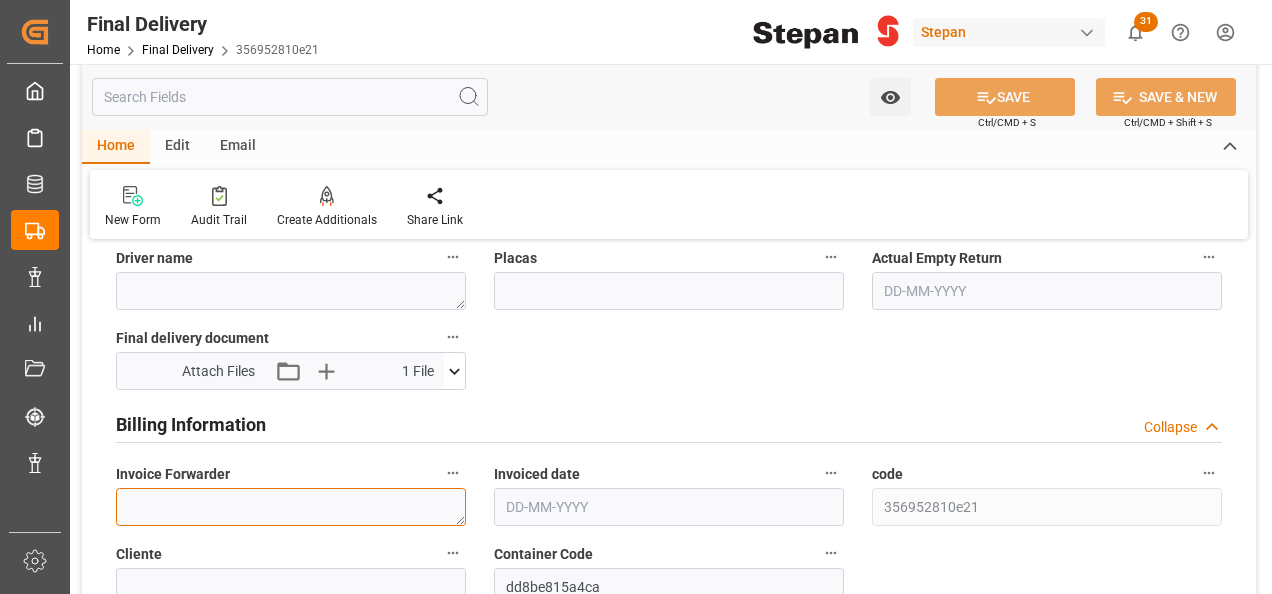 drag, startPoint x: 271, startPoint y: 508, endPoint x: 446, endPoint y: 593, distance: 194.55077 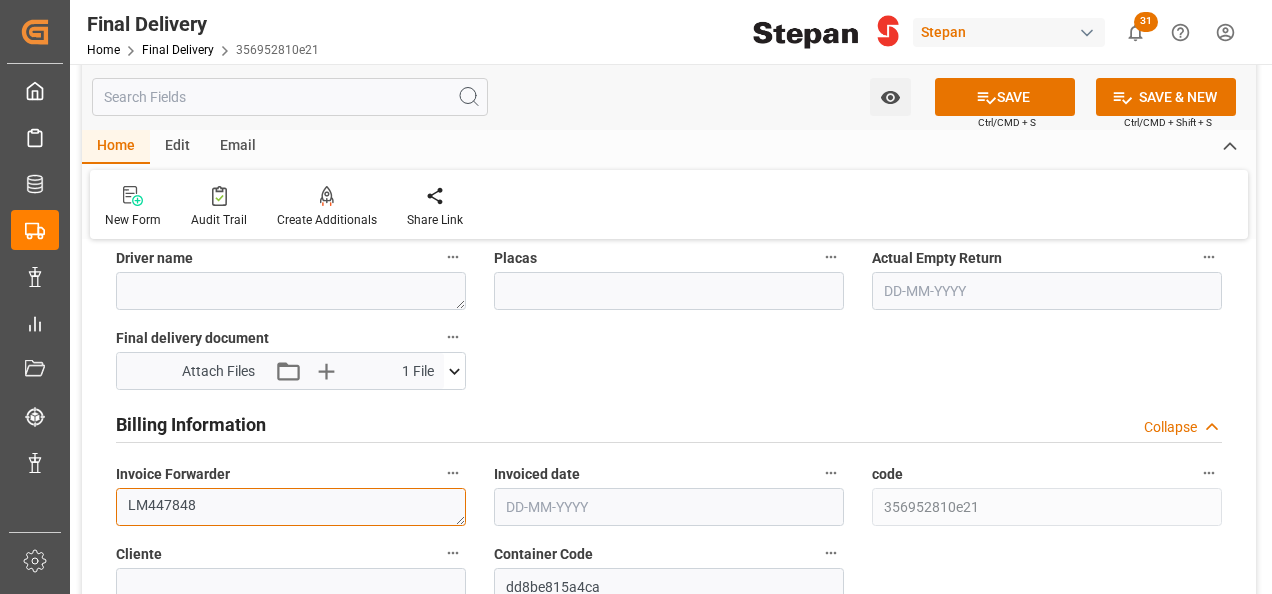 type on "LM447848" 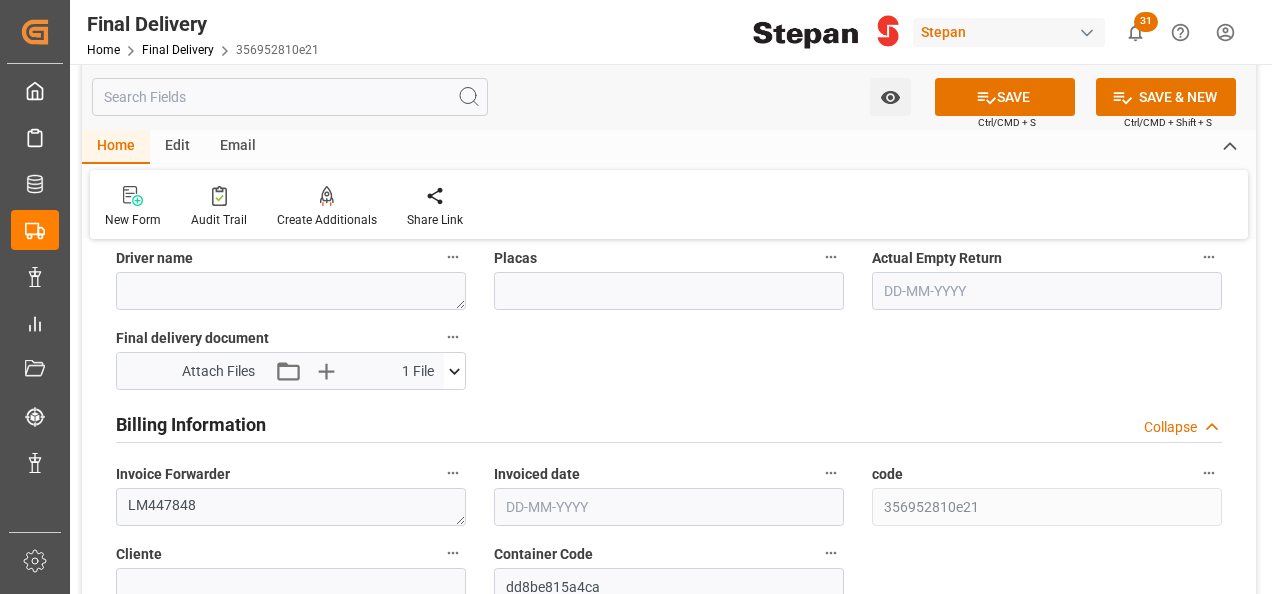 click at bounding box center (669, 507) 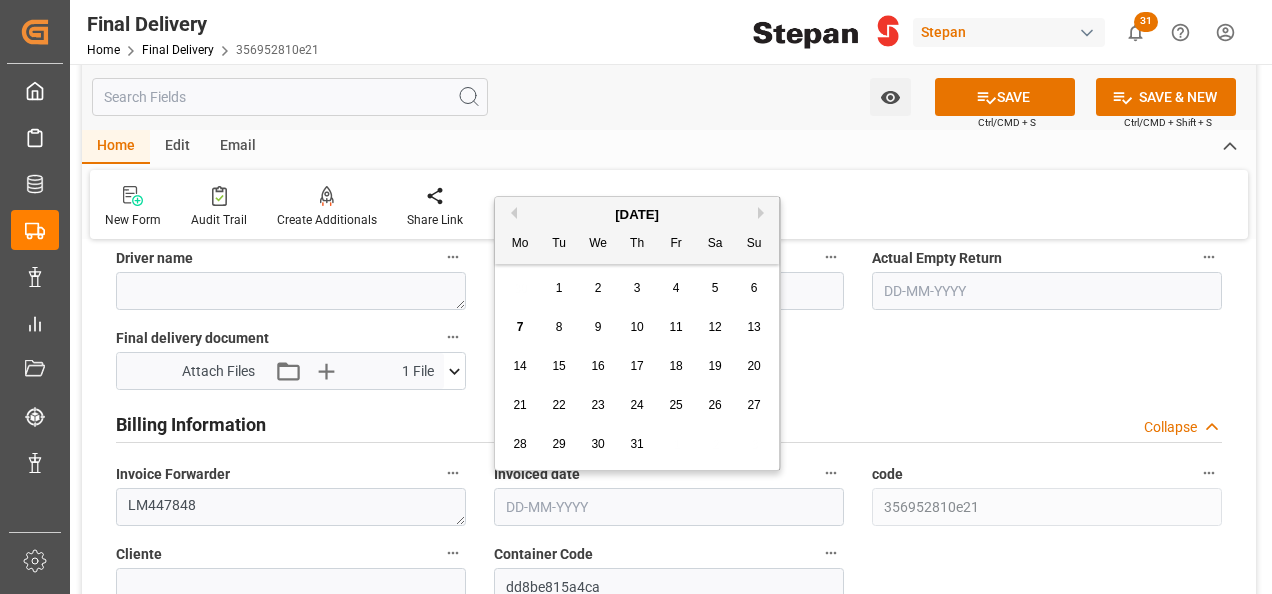 click on "[DATE]" at bounding box center (637, 215) 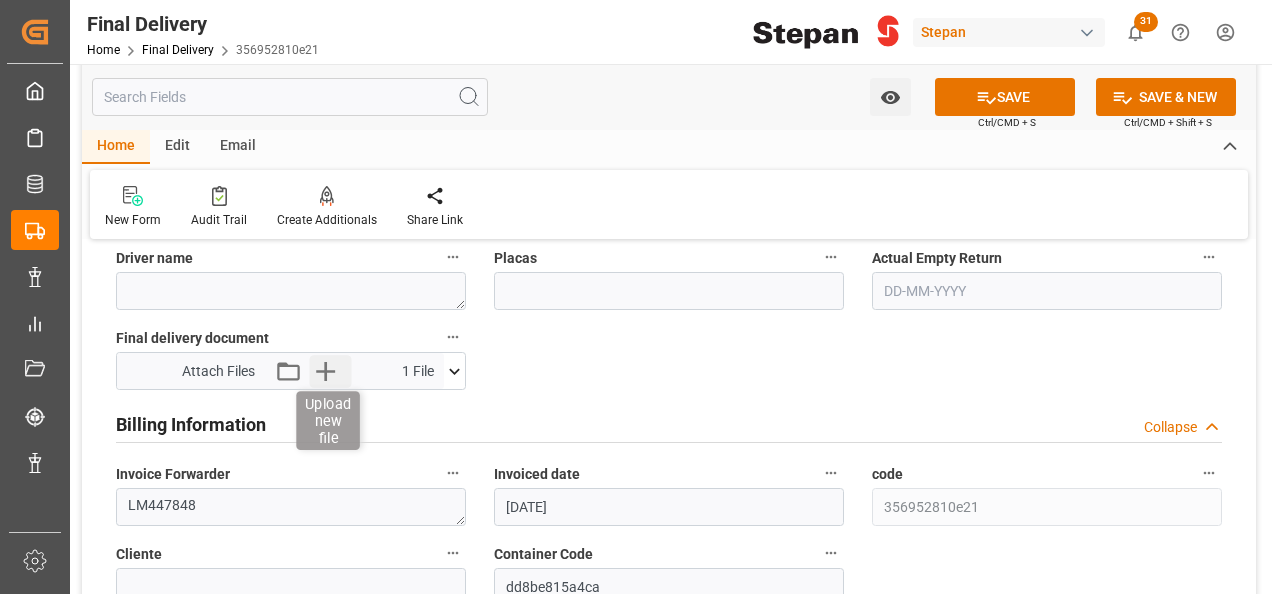 click 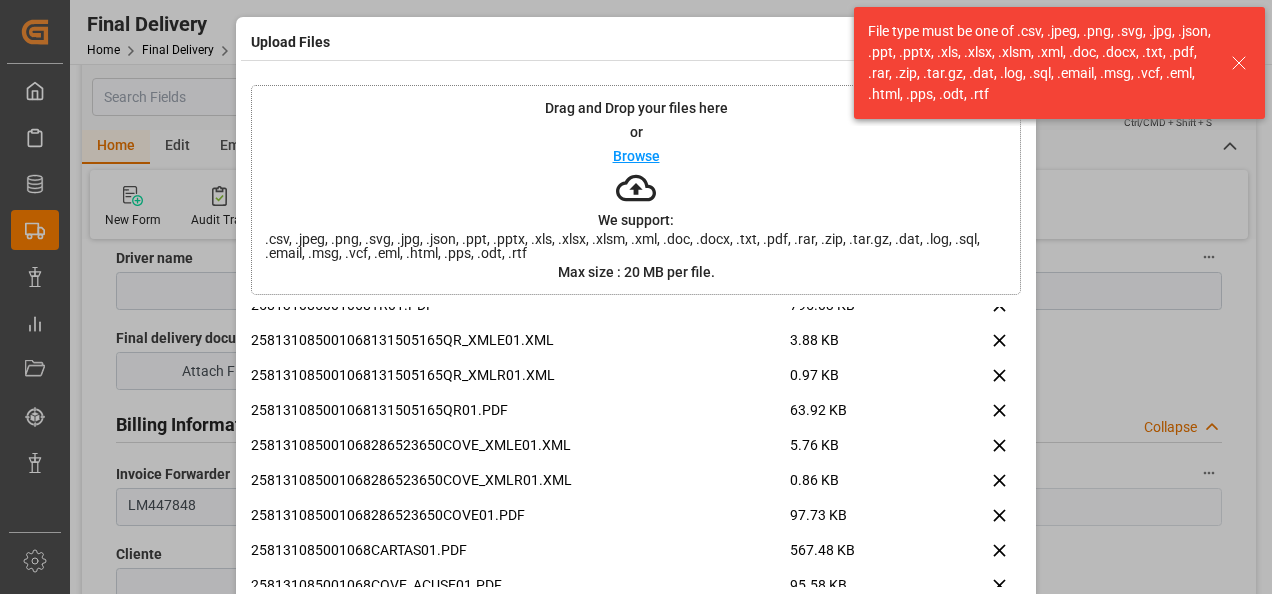 scroll, scrollTop: 364, scrollLeft: 0, axis: vertical 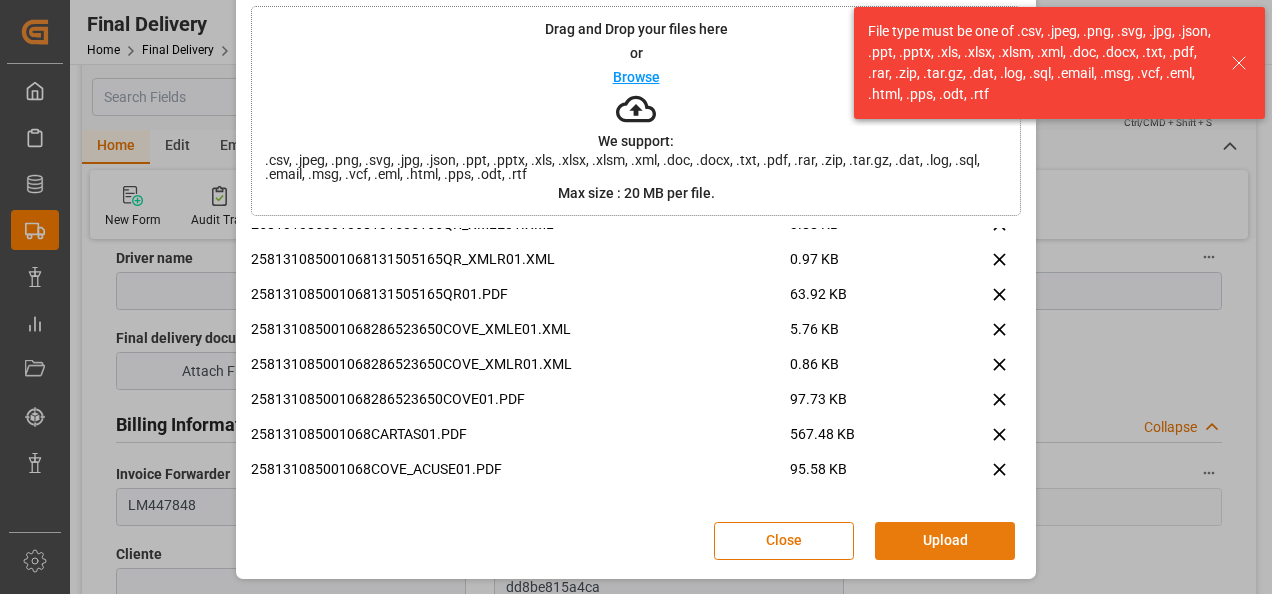 click on "Upload" at bounding box center [945, 541] 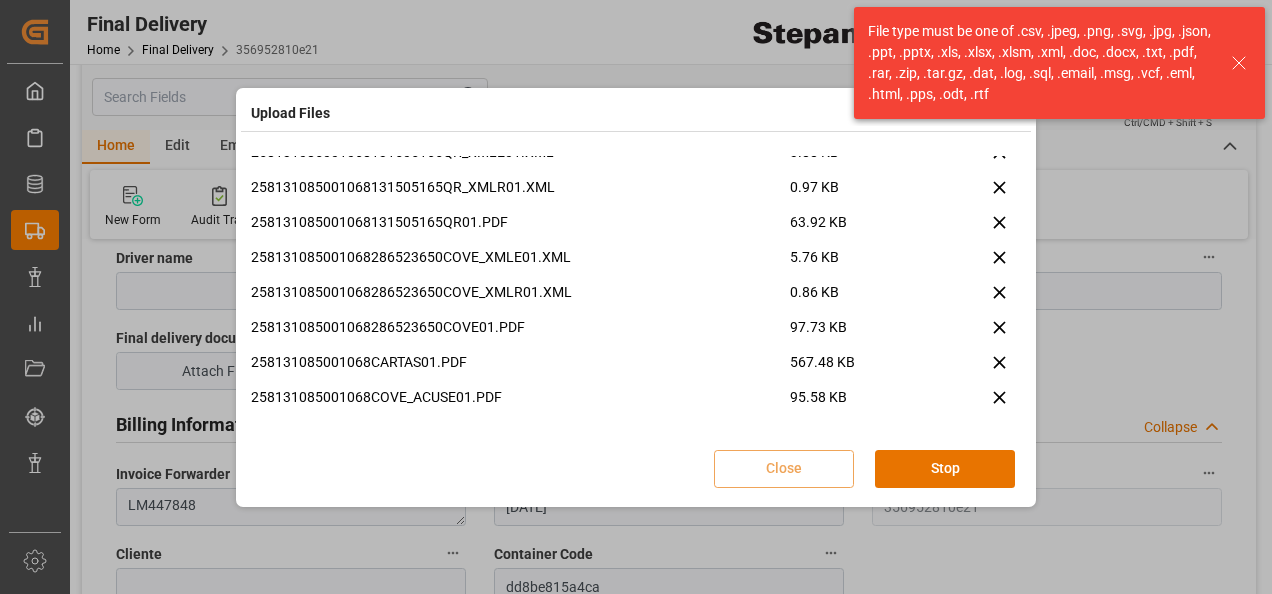 scroll, scrollTop: 0, scrollLeft: 0, axis: both 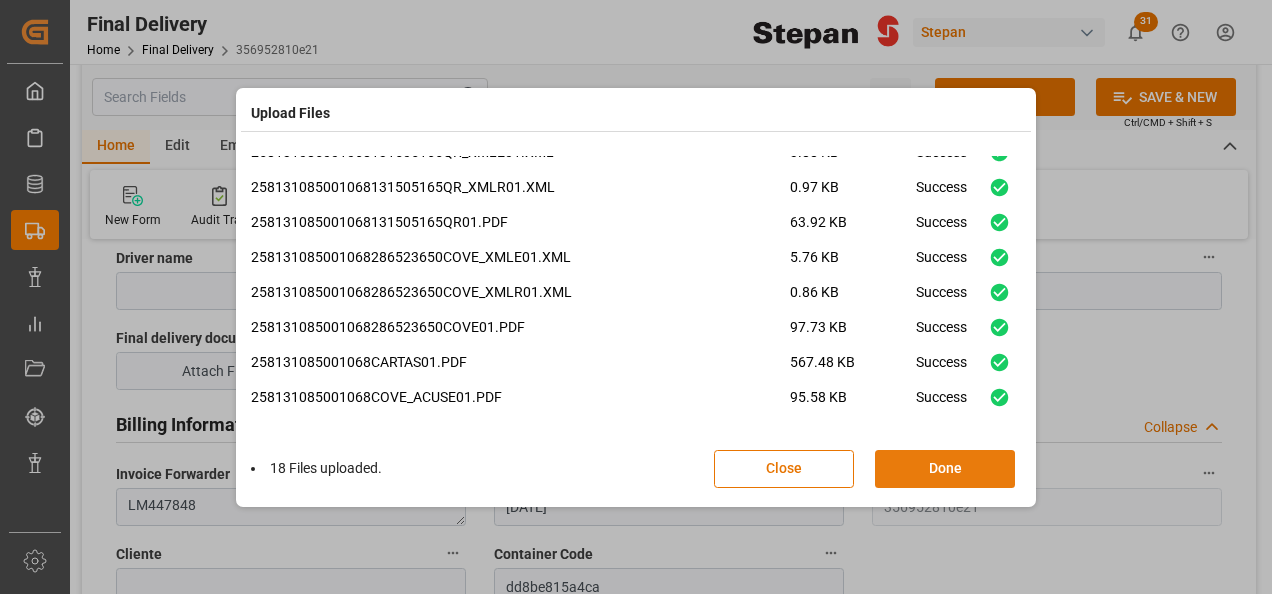 click on "Done" at bounding box center (945, 469) 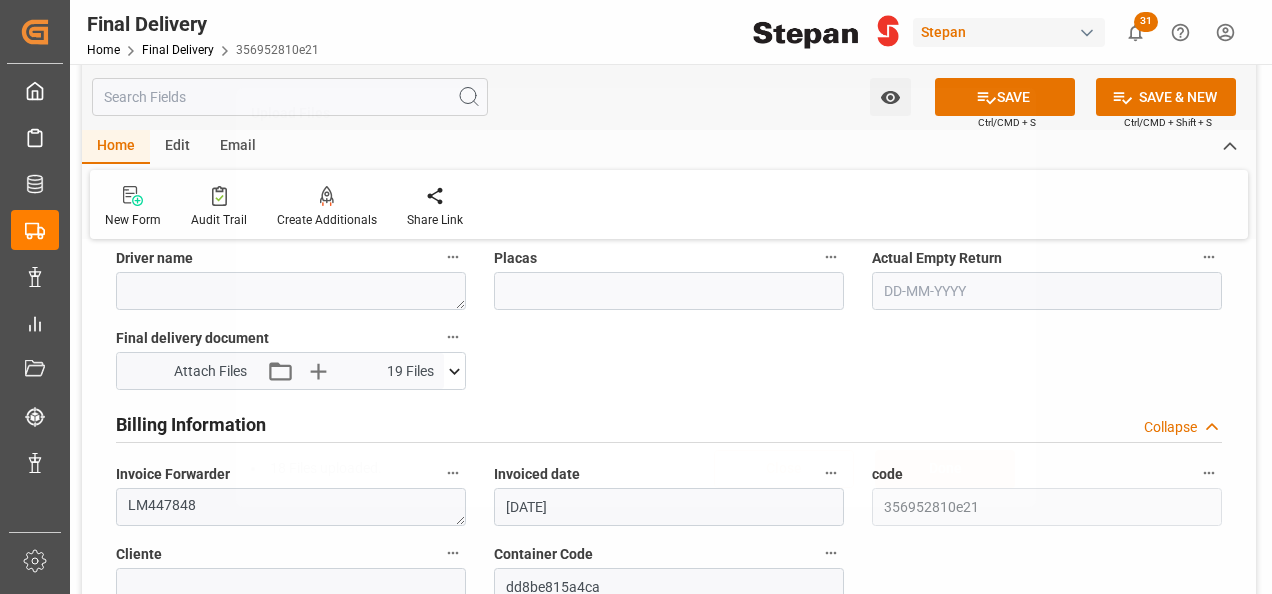 scroll, scrollTop: 0, scrollLeft: 0, axis: both 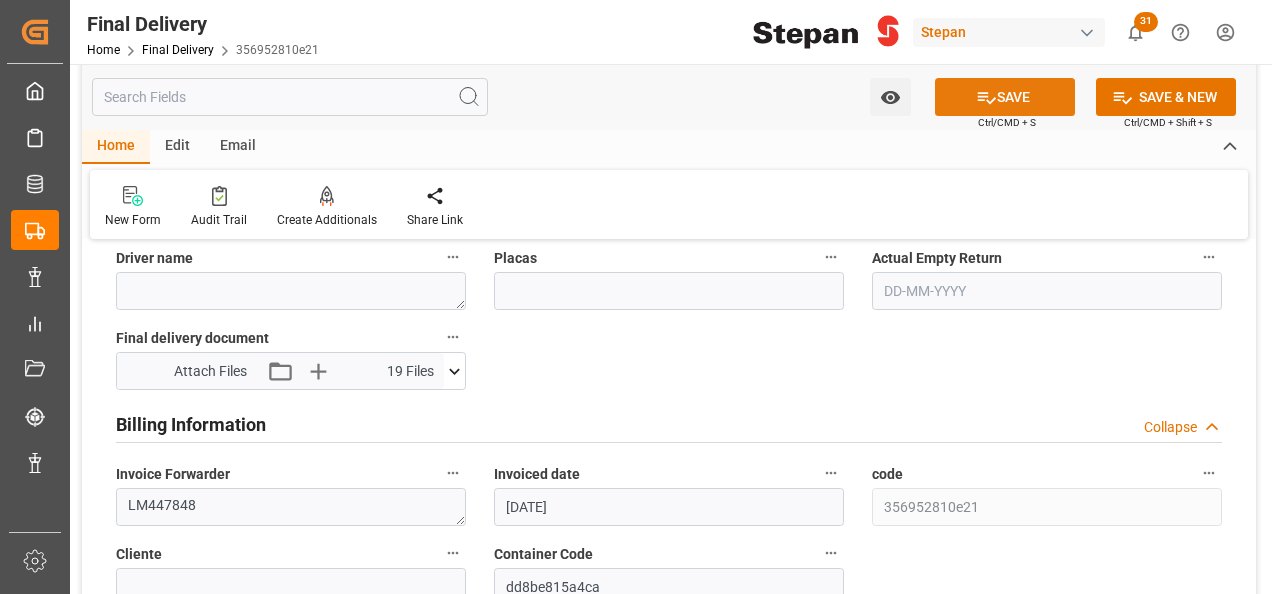 click on "SAVE" at bounding box center (1005, 97) 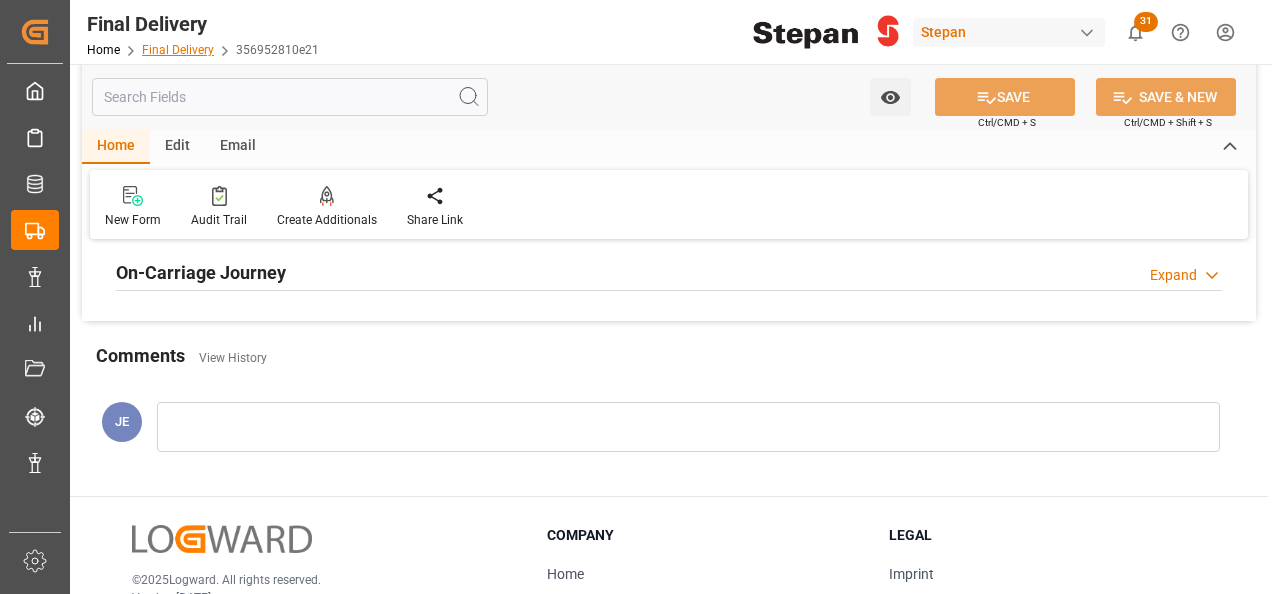 click on "Final Delivery" at bounding box center [178, 50] 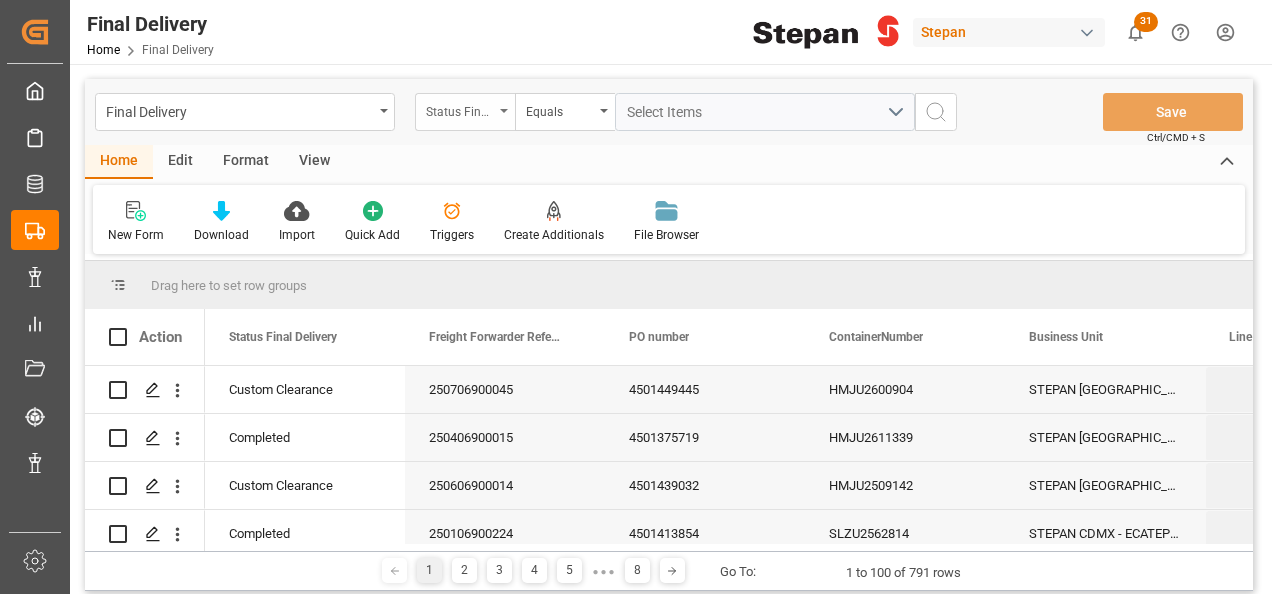 click on "Status Final Delivery" at bounding box center [465, 112] 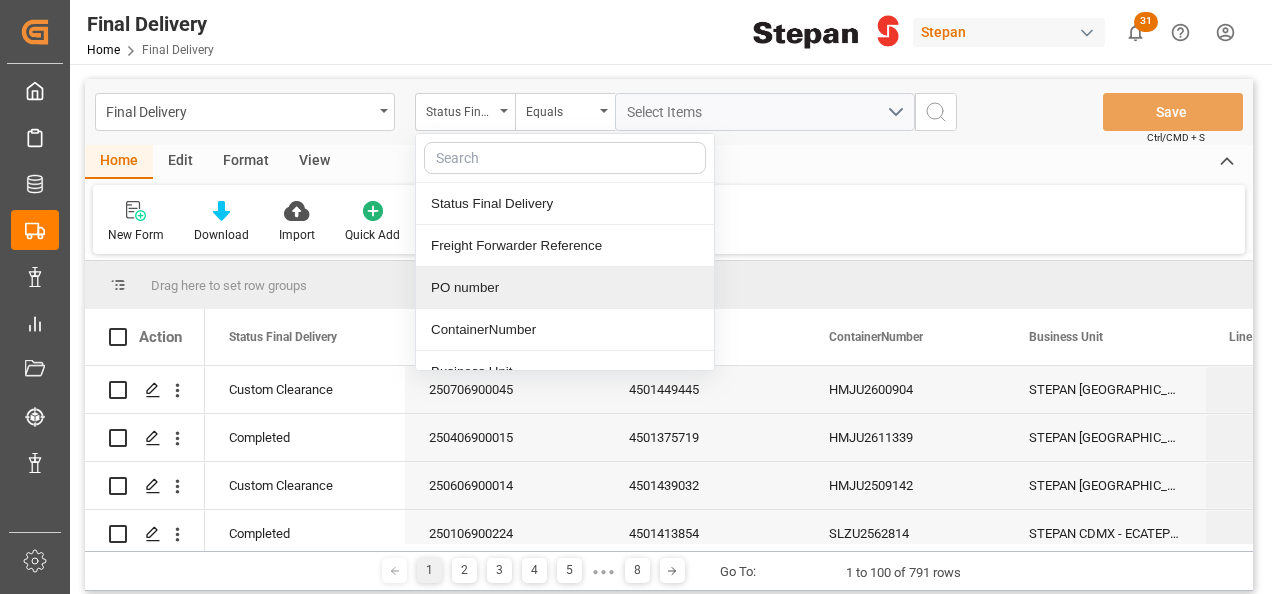 click on "PO number" at bounding box center (565, 288) 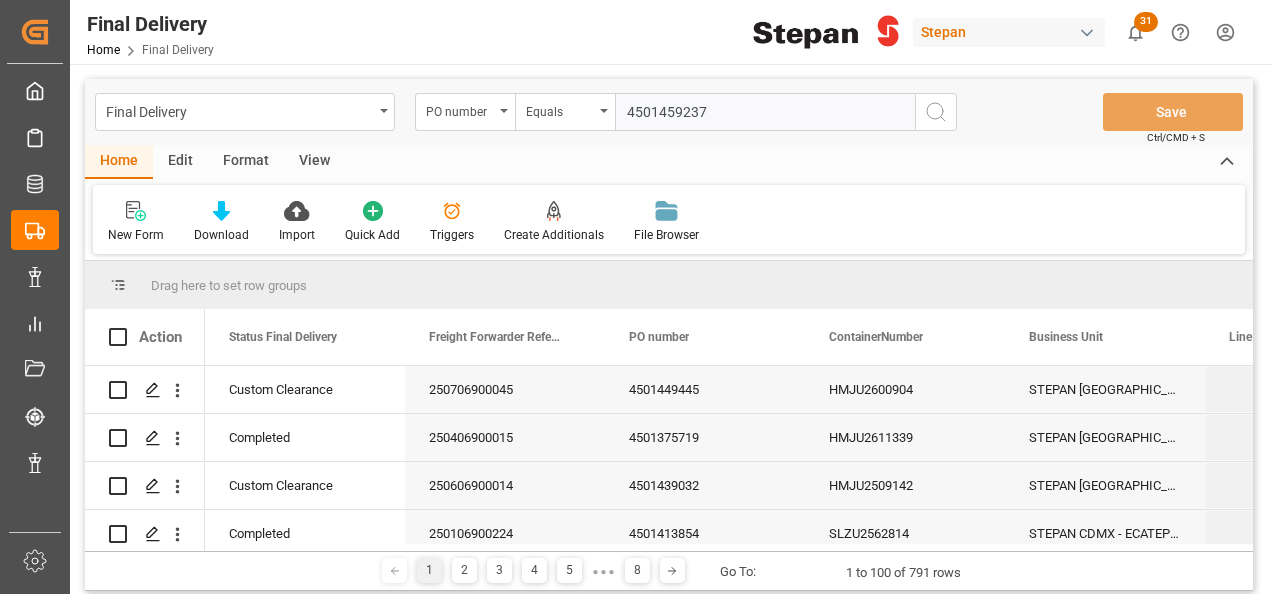 type on "4501459237" 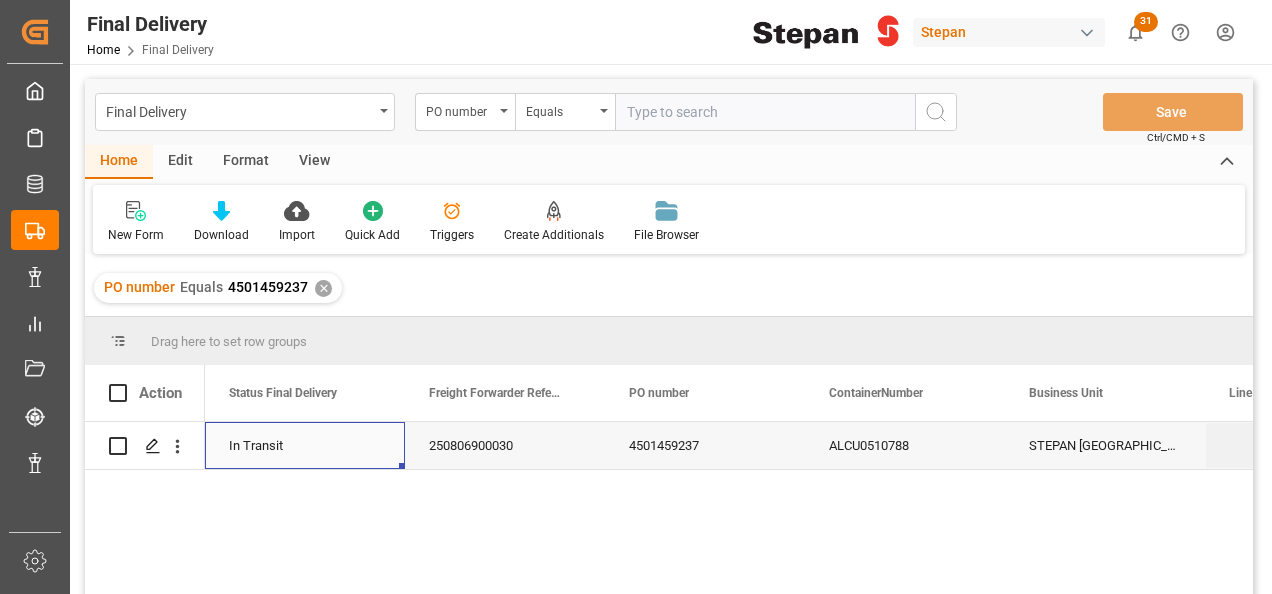 click on "In Transit" at bounding box center [305, 446] 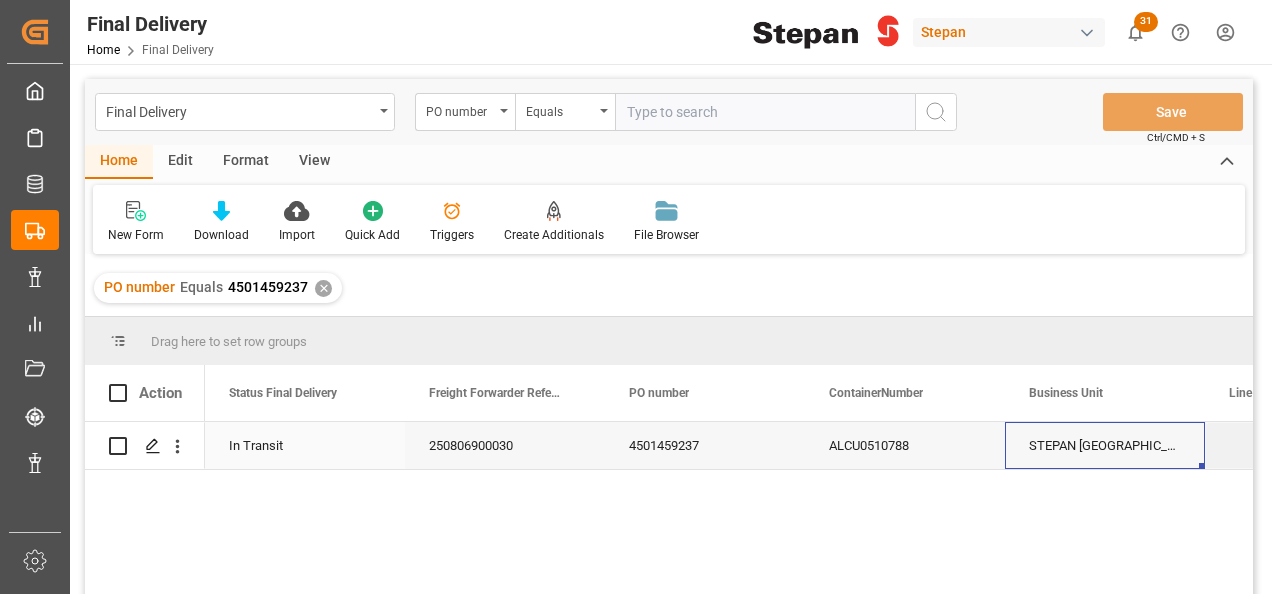 scroll, scrollTop: 0, scrollLeft: 158, axis: horizontal 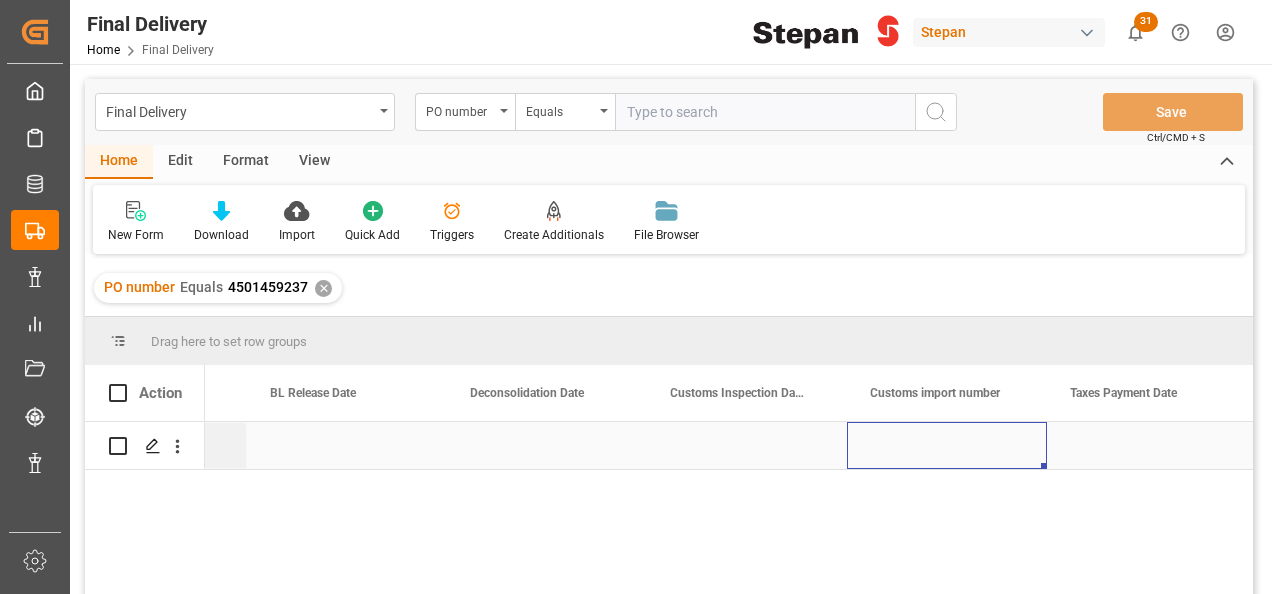 click at bounding box center [947, 445] 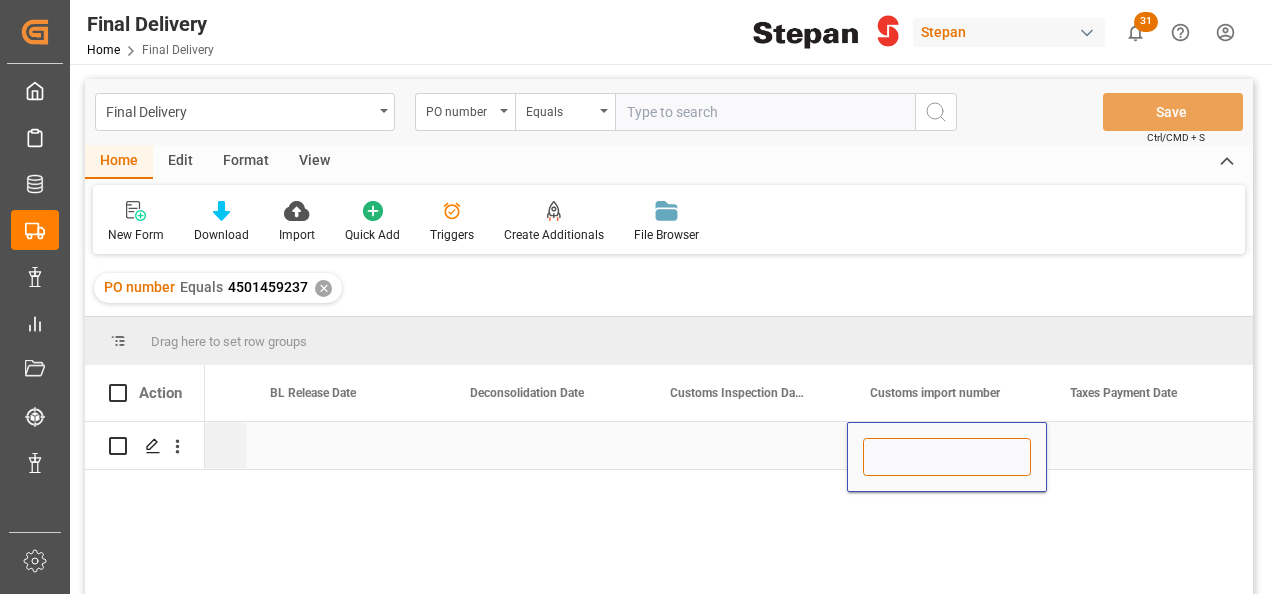 click at bounding box center [947, 457] 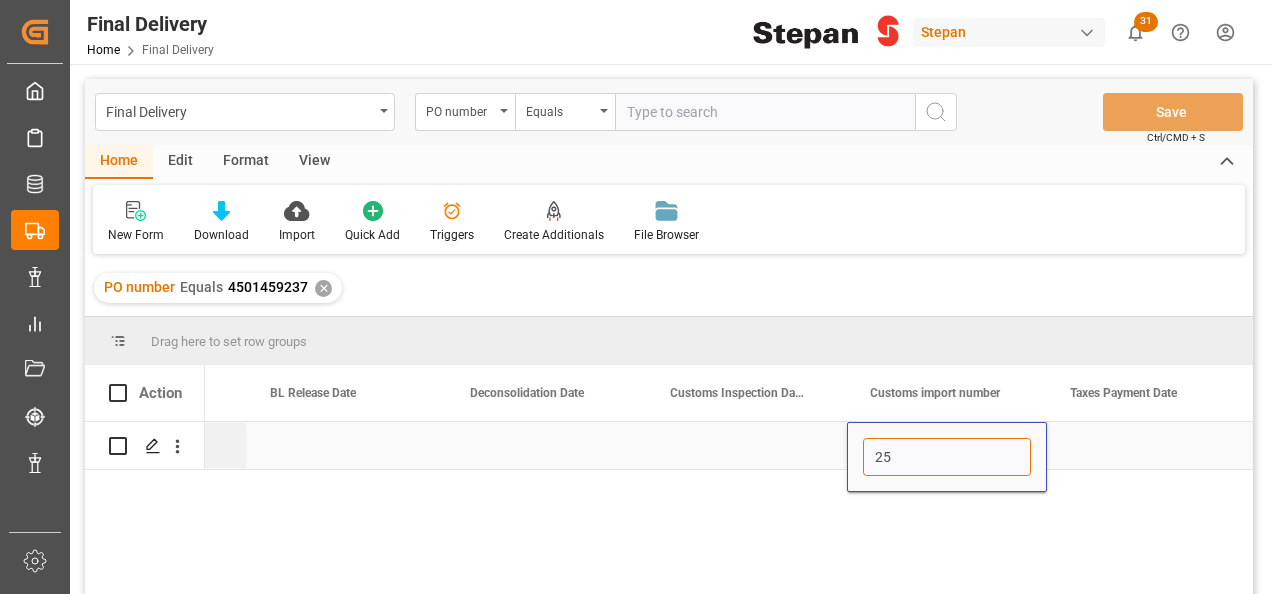 paste on "81 3501 5000318" 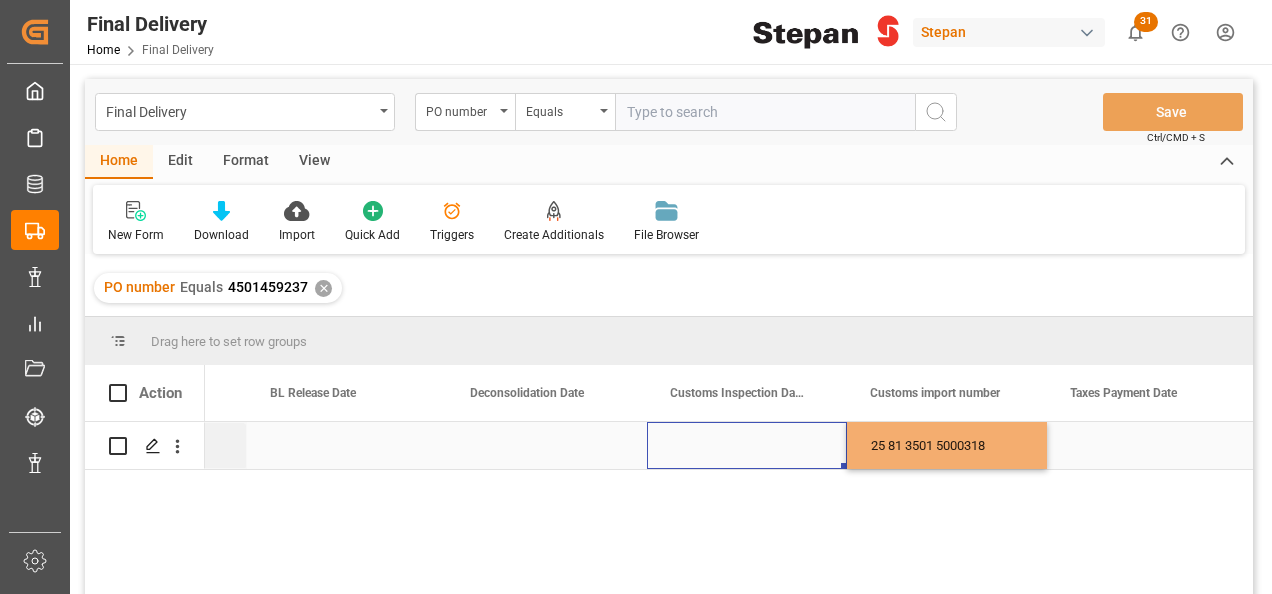 click at bounding box center [747, 445] 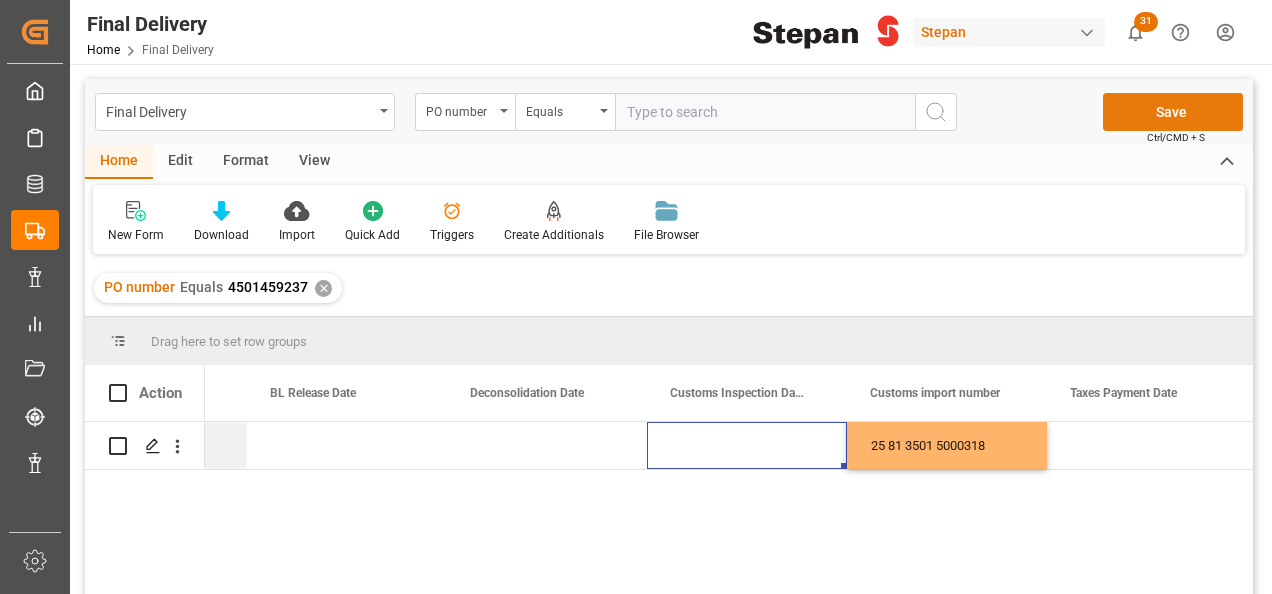 click on "Save" at bounding box center [1173, 112] 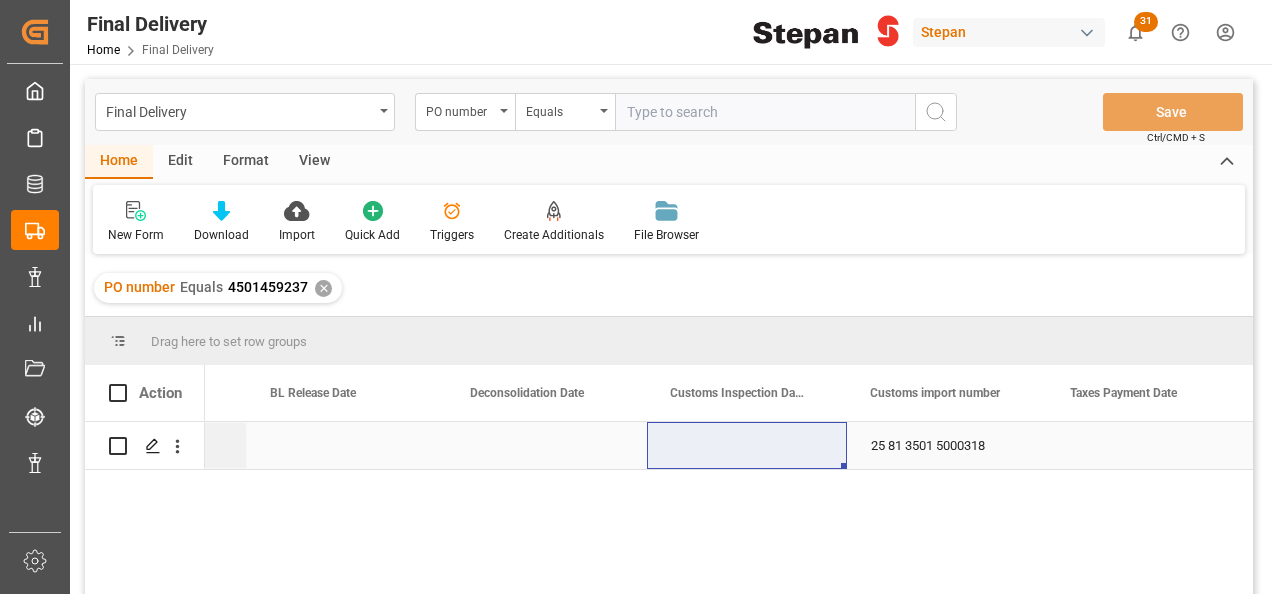 click at bounding box center (747, 445) 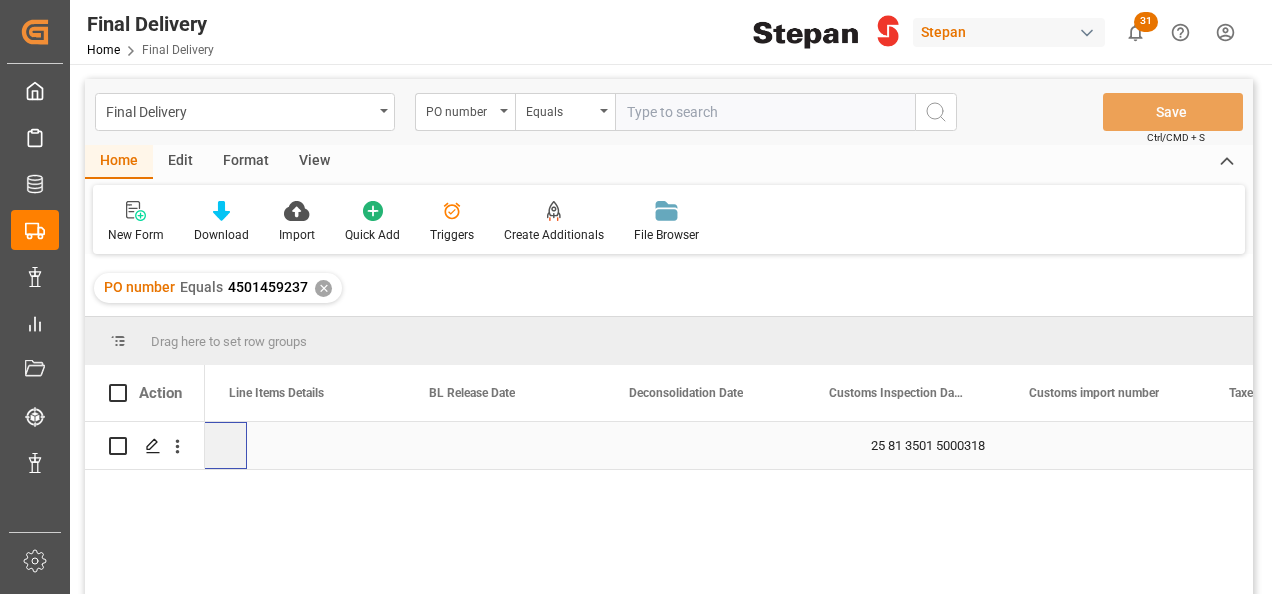 scroll, scrollTop: 0, scrollLeft: 1000, axis: horizontal 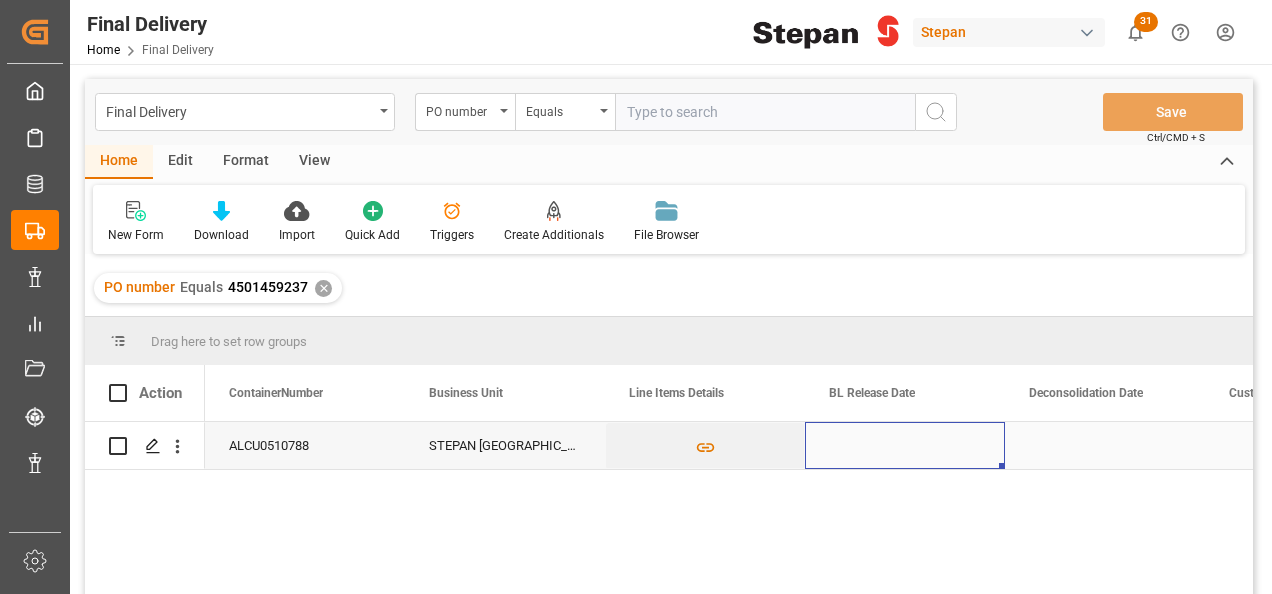 click at bounding box center (905, 445) 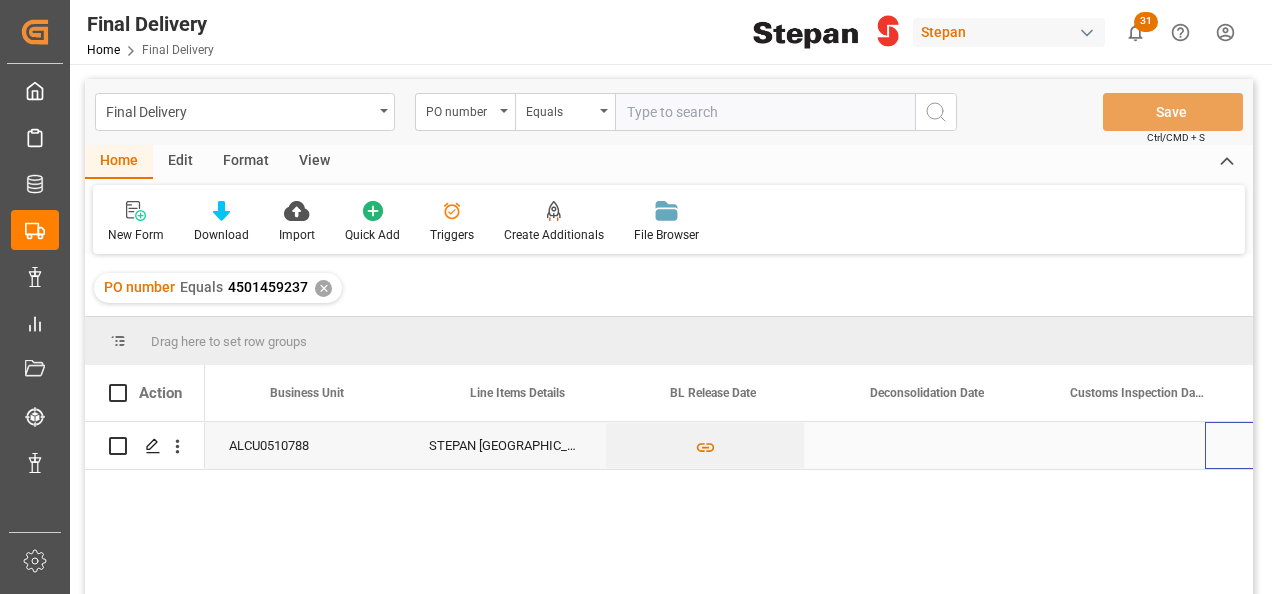 scroll, scrollTop: 0, scrollLeft: 758, axis: horizontal 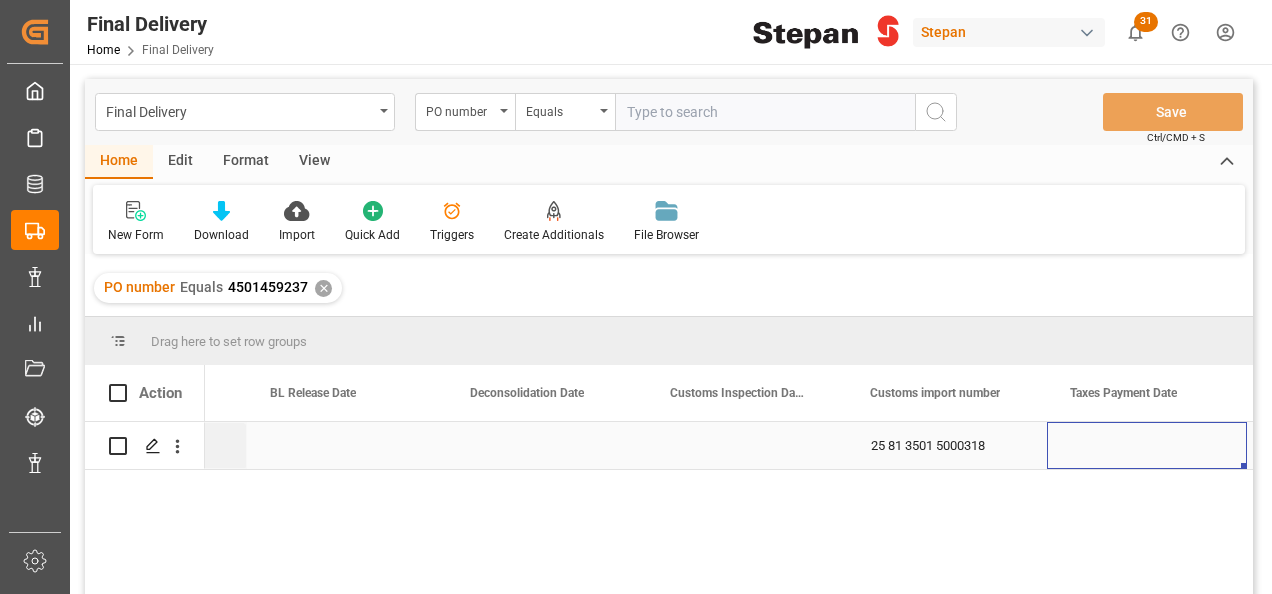 click on "25 81 3501 5000318" at bounding box center (947, 445) 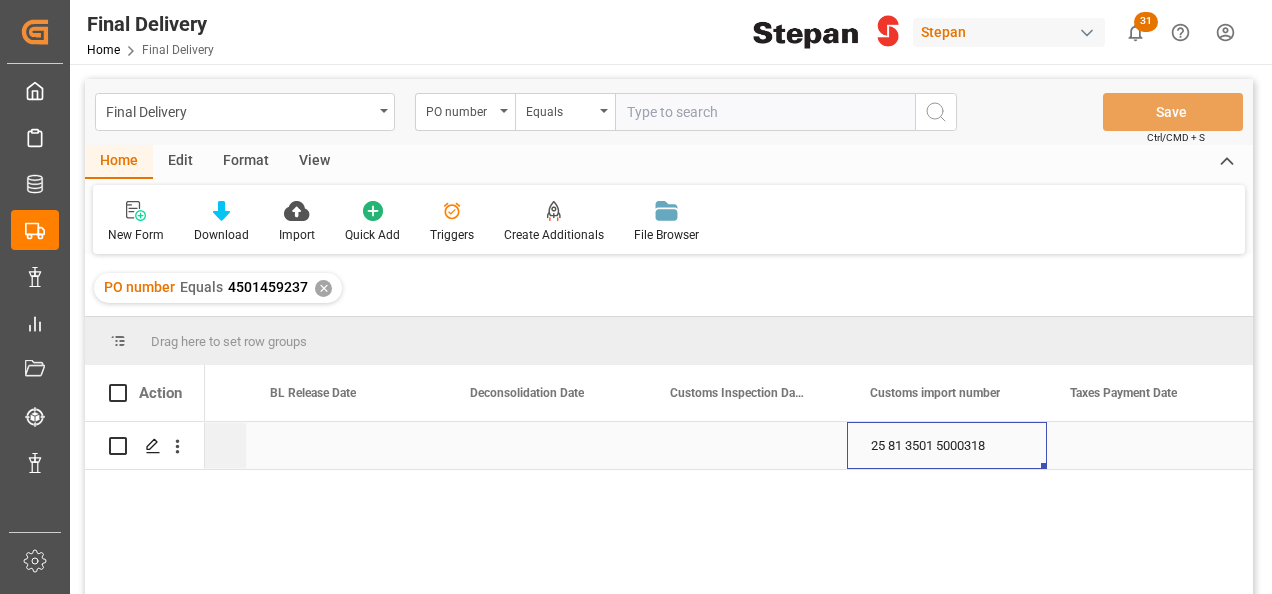 click on "25 81 3501 5000318" at bounding box center [947, 445] 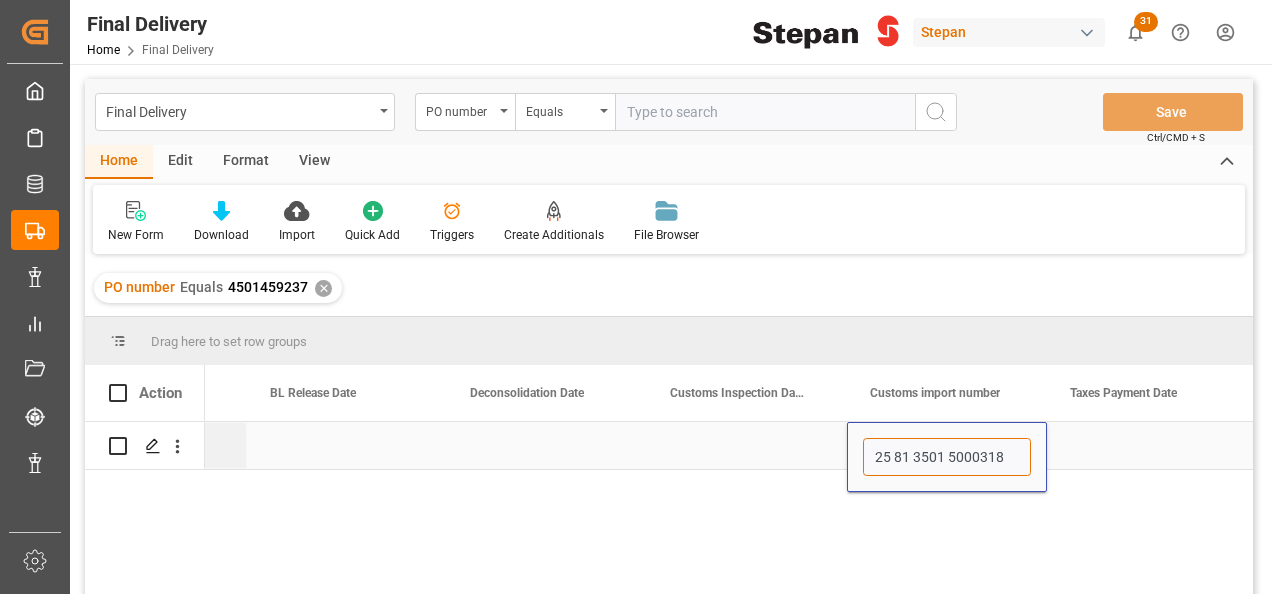 drag, startPoint x: 868, startPoint y: 454, endPoint x: 1016, endPoint y: 455, distance: 148.00337 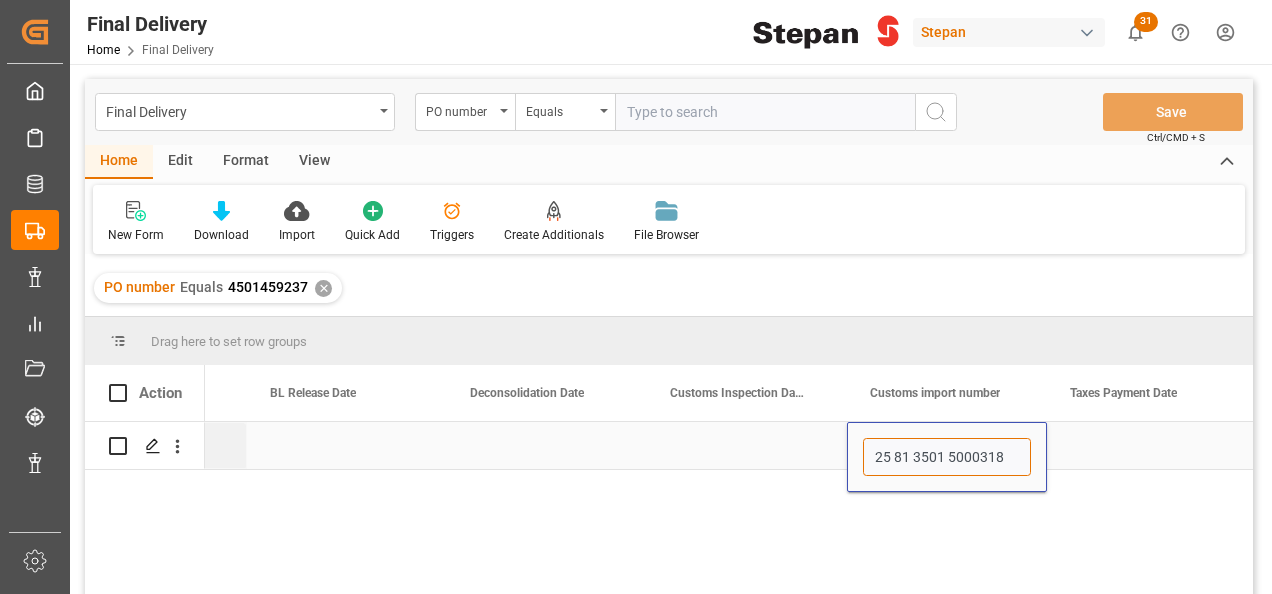 paste on "108 5001409" 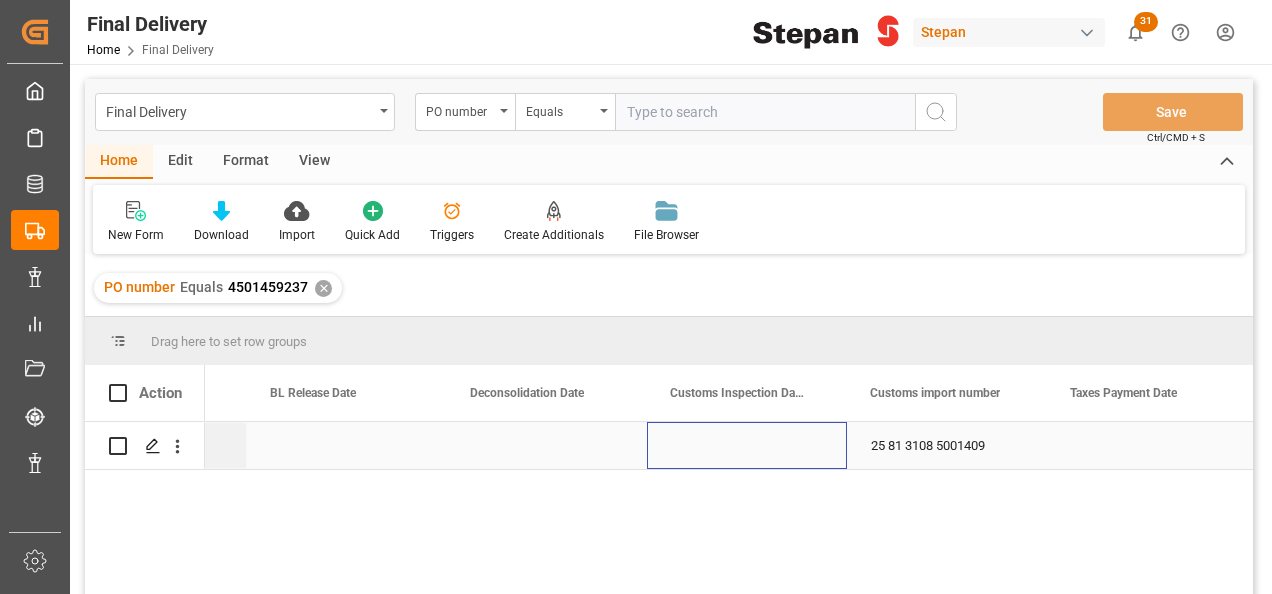 click at bounding box center [747, 445] 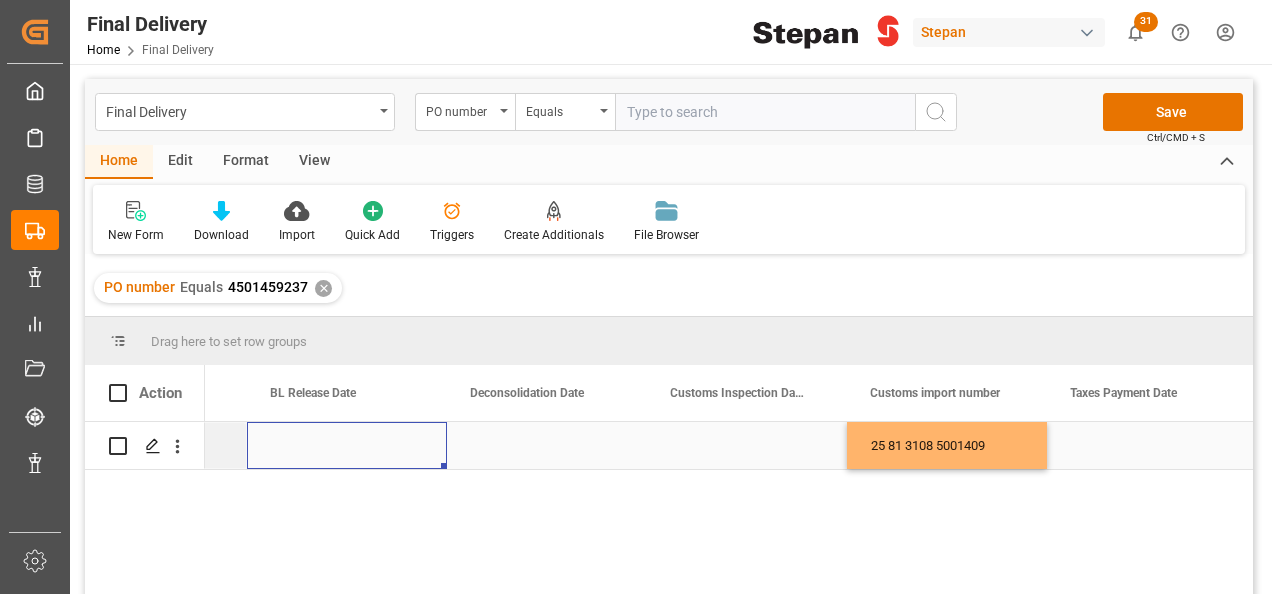 scroll, scrollTop: 0, scrollLeft: 1000, axis: horizontal 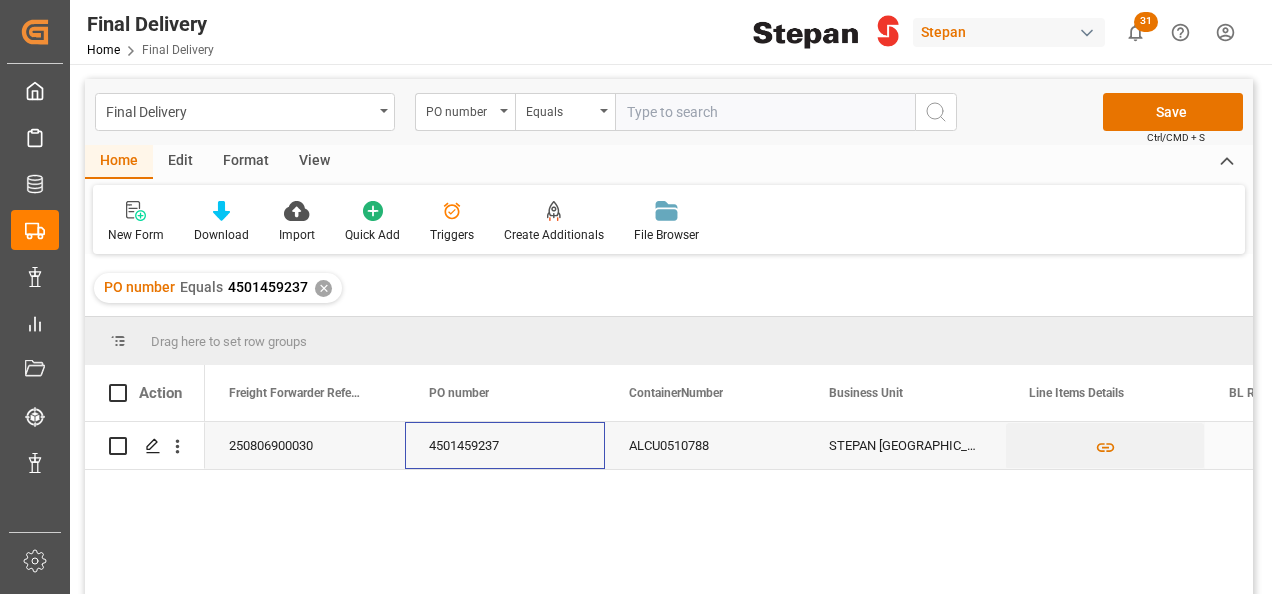 click on "4501459237" at bounding box center (505, 445) 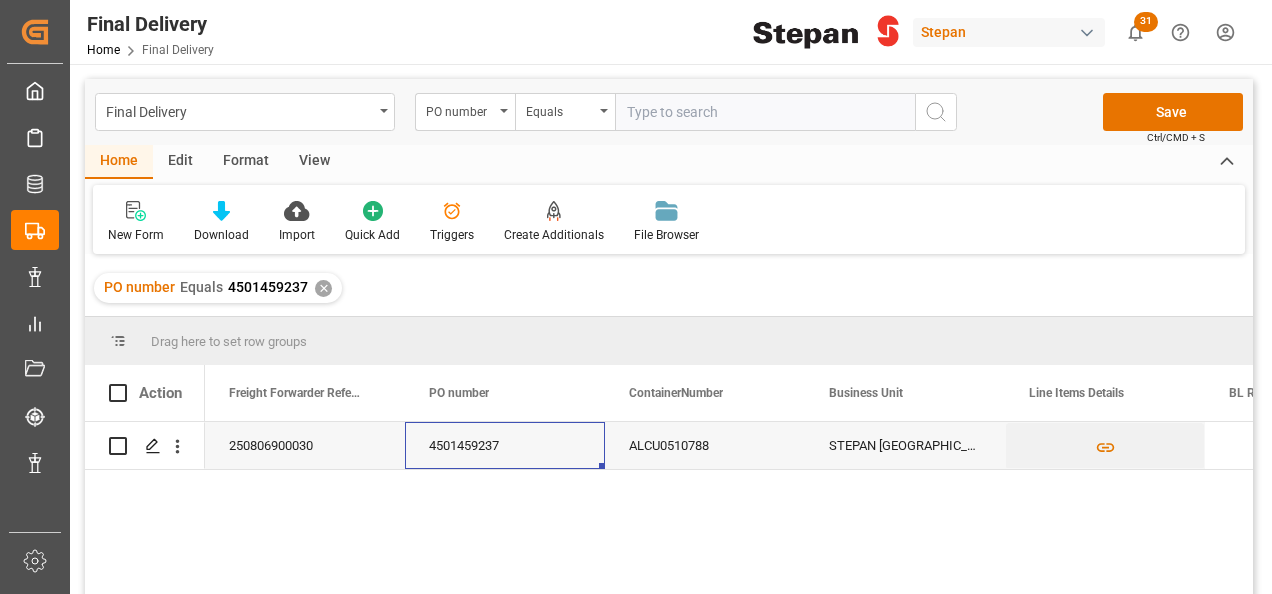 click on "✕" at bounding box center (323, 288) 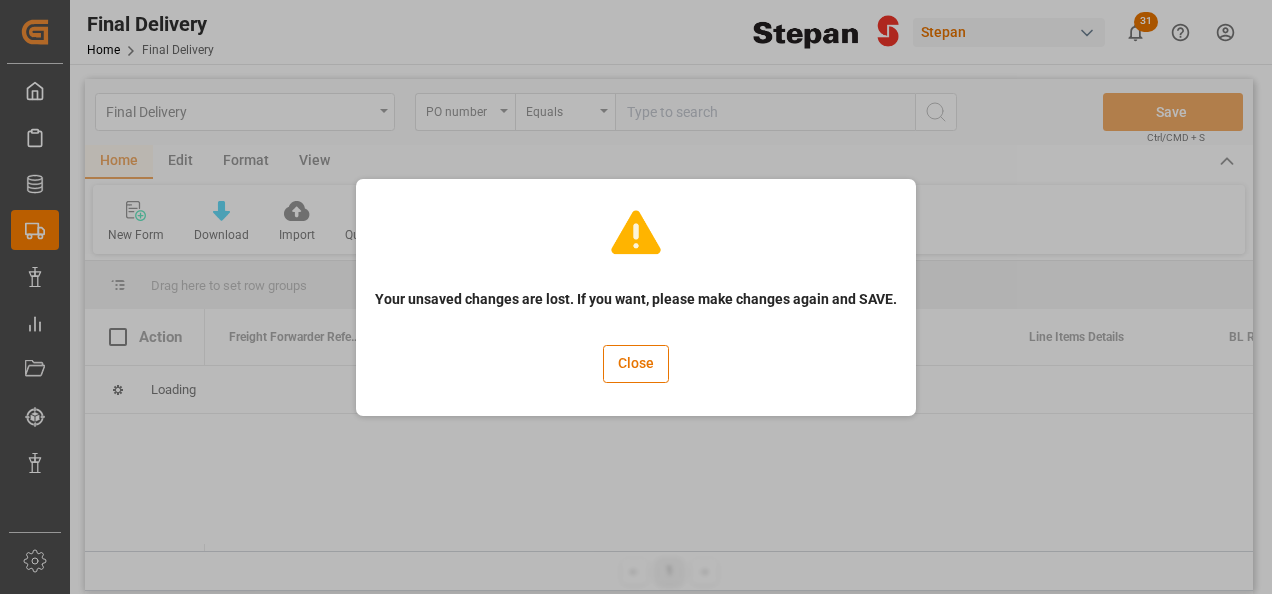 type 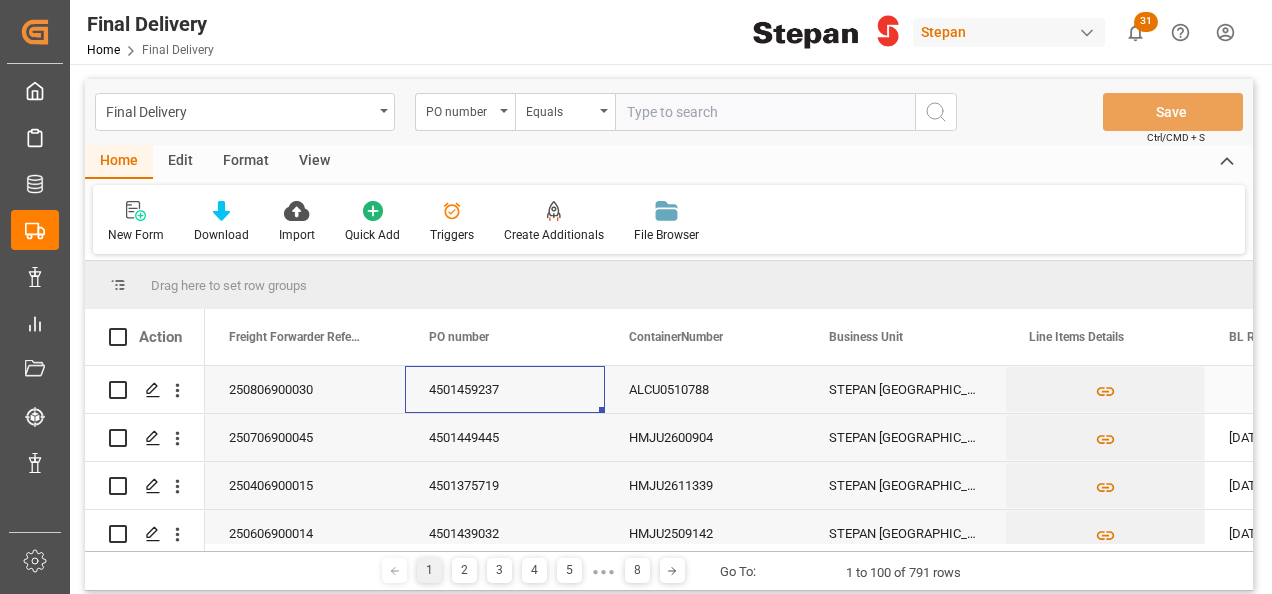 click on "ALCU0510788" at bounding box center [705, 389] 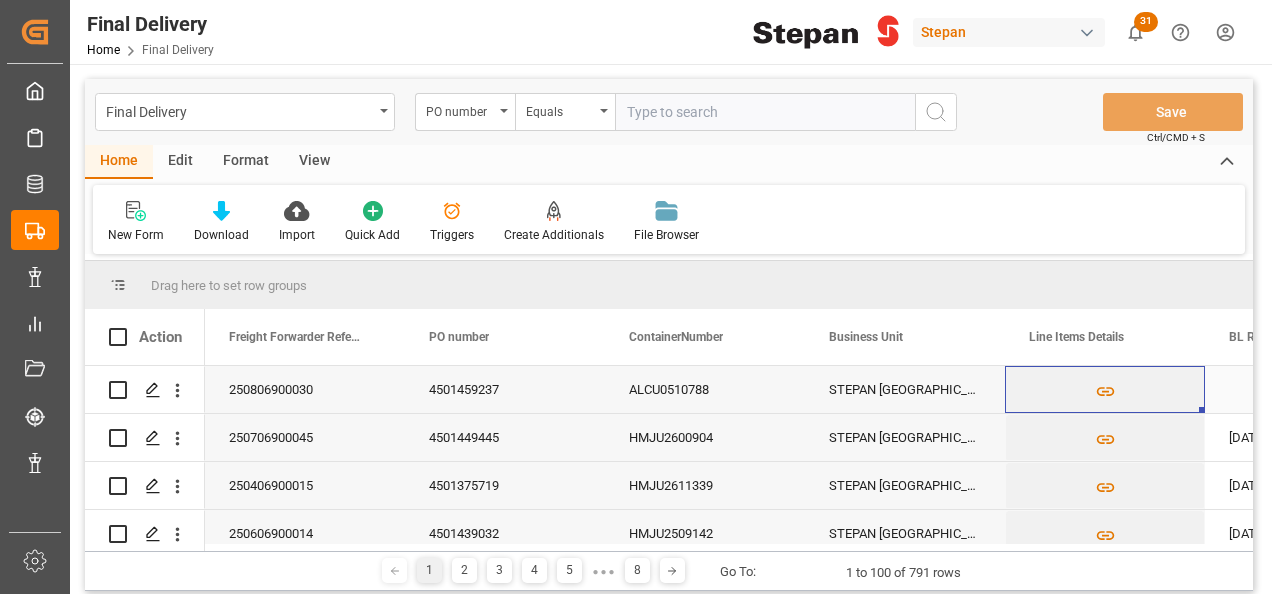 scroll, scrollTop: 0, scrollLeft: 358, axis: horizontal 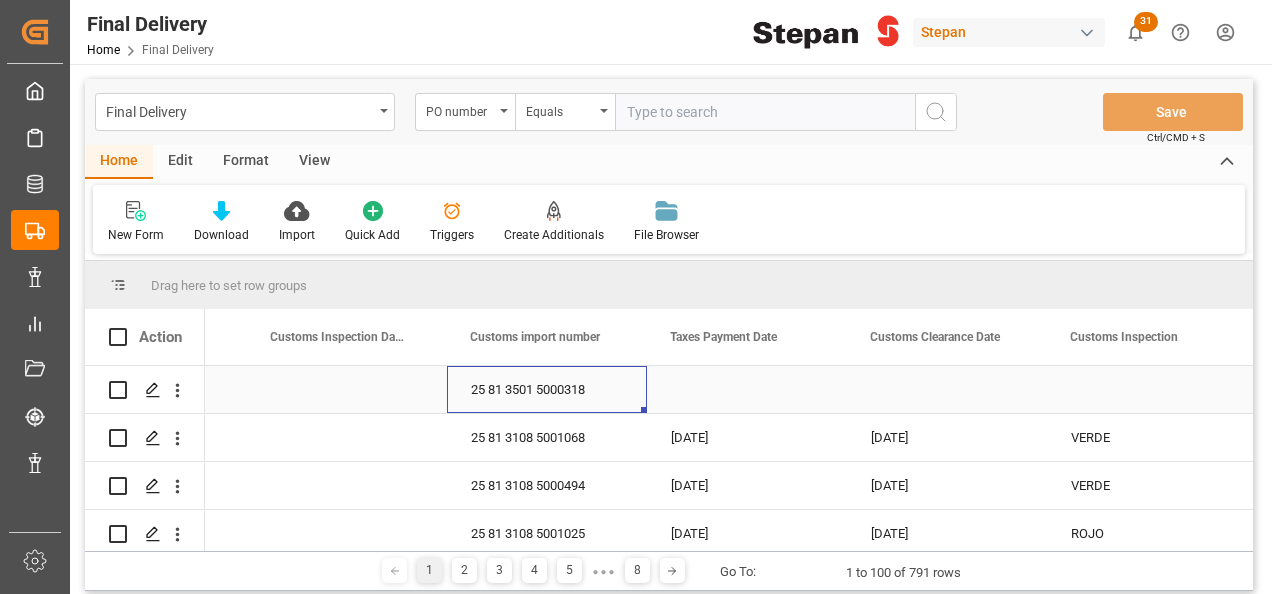 click on "25 81 3501 5000318" at bounding box center (547, 389) 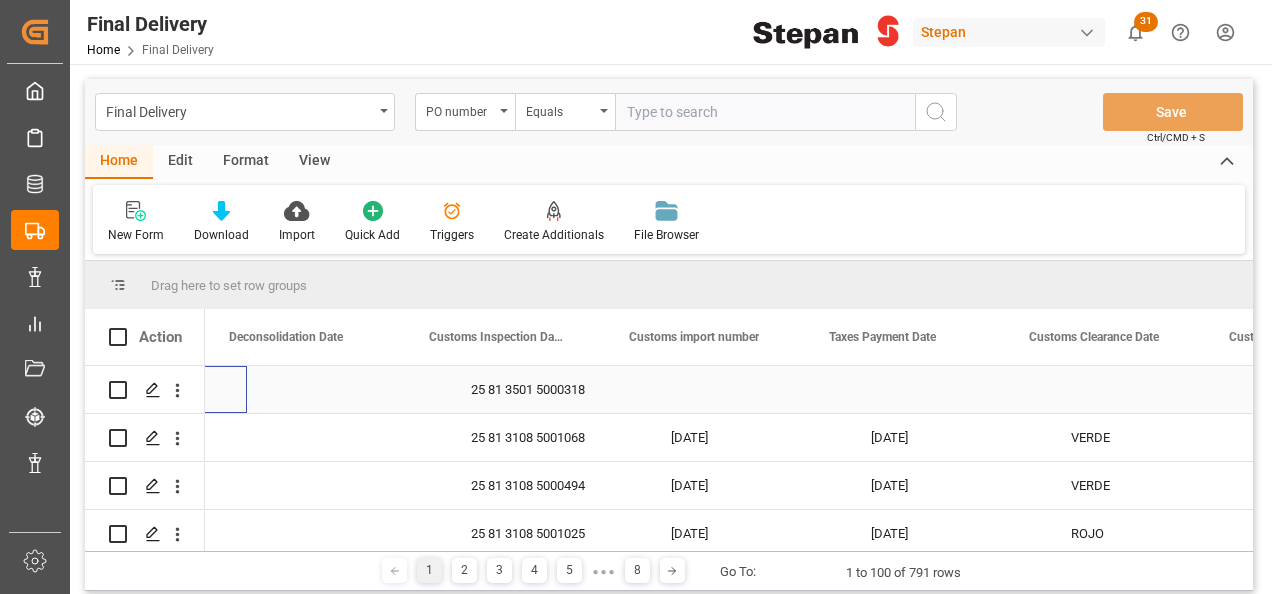 scroll, scrollTop: 0, scrollLeft: 1400, axis: horizontal 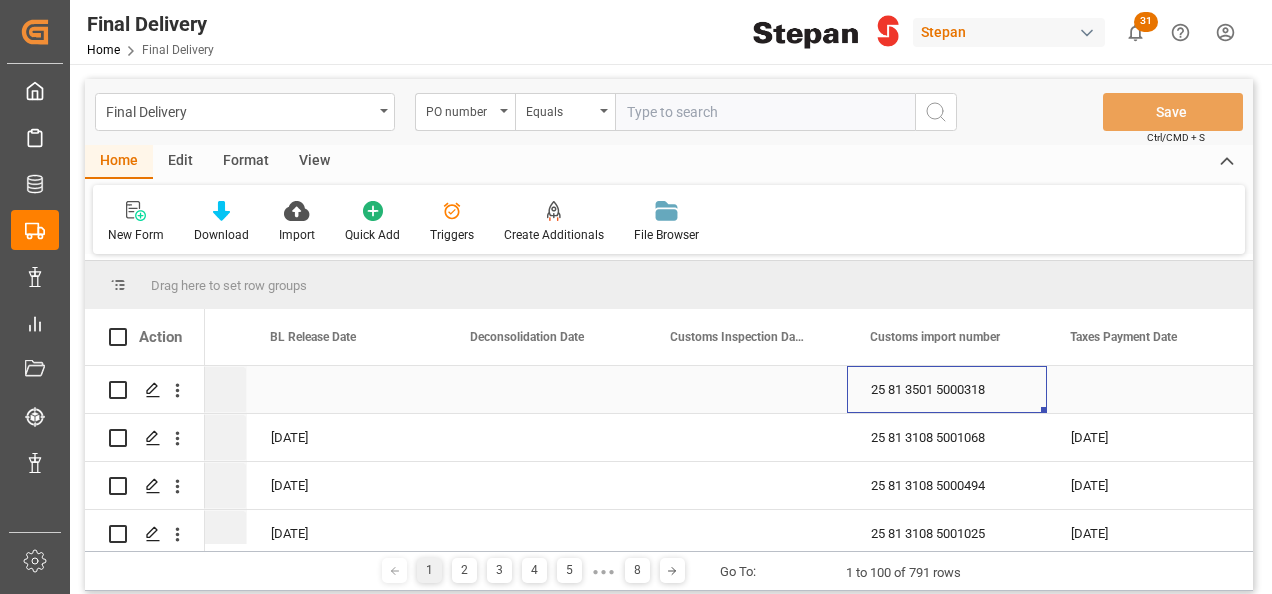 click on "25 81 3501 5000318" at bounding box center (947, 389) 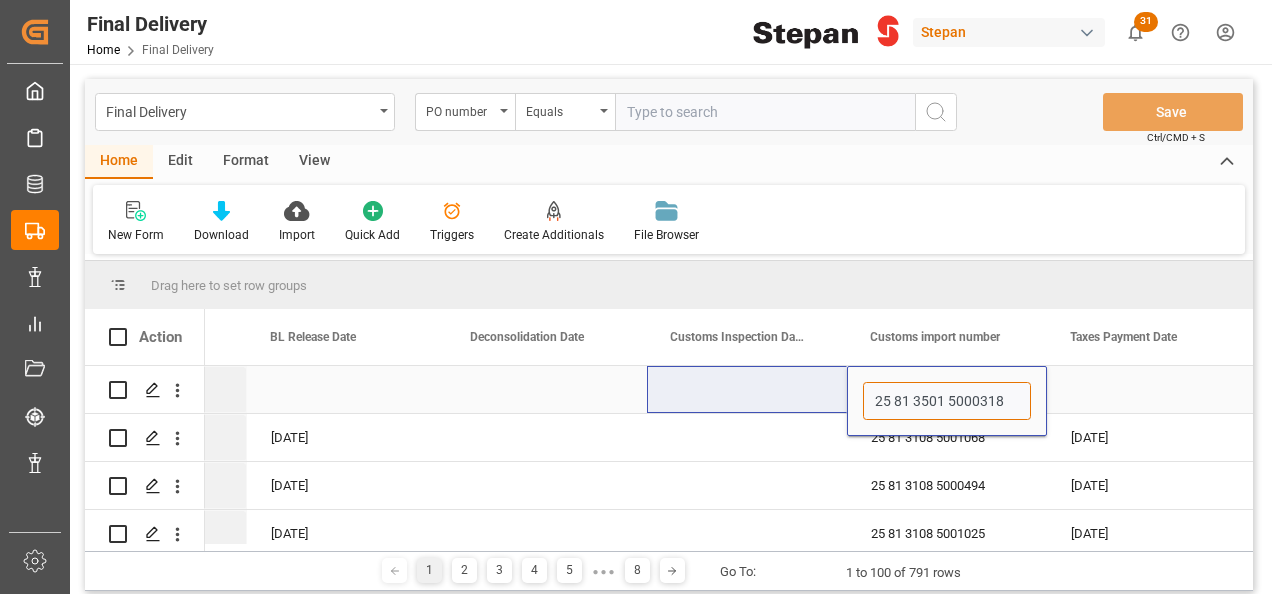 drag, startPoint x: 1022, startPoint y: 398, endPoint x: 834, endPoint y: 408, distance: 188.26576 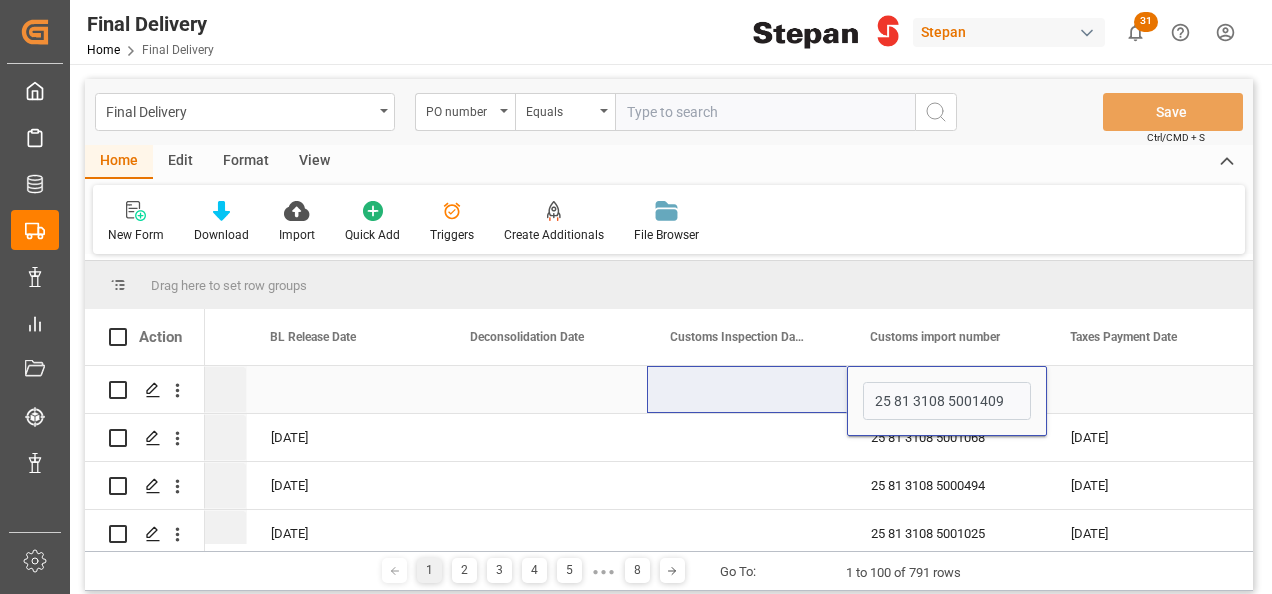 drag, startPoint x: 604, startPoint y: 382, endPoint x: 636, endPoint y: 395, distance: 34.539833 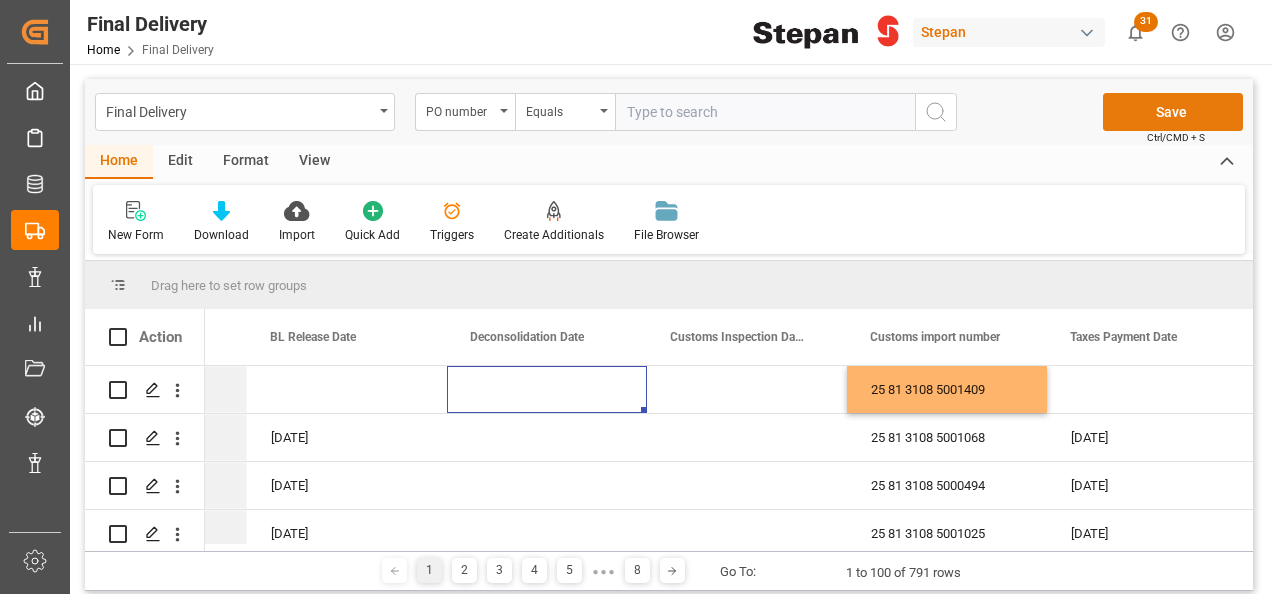 click on "Save" at bounding box center (1173, 112) 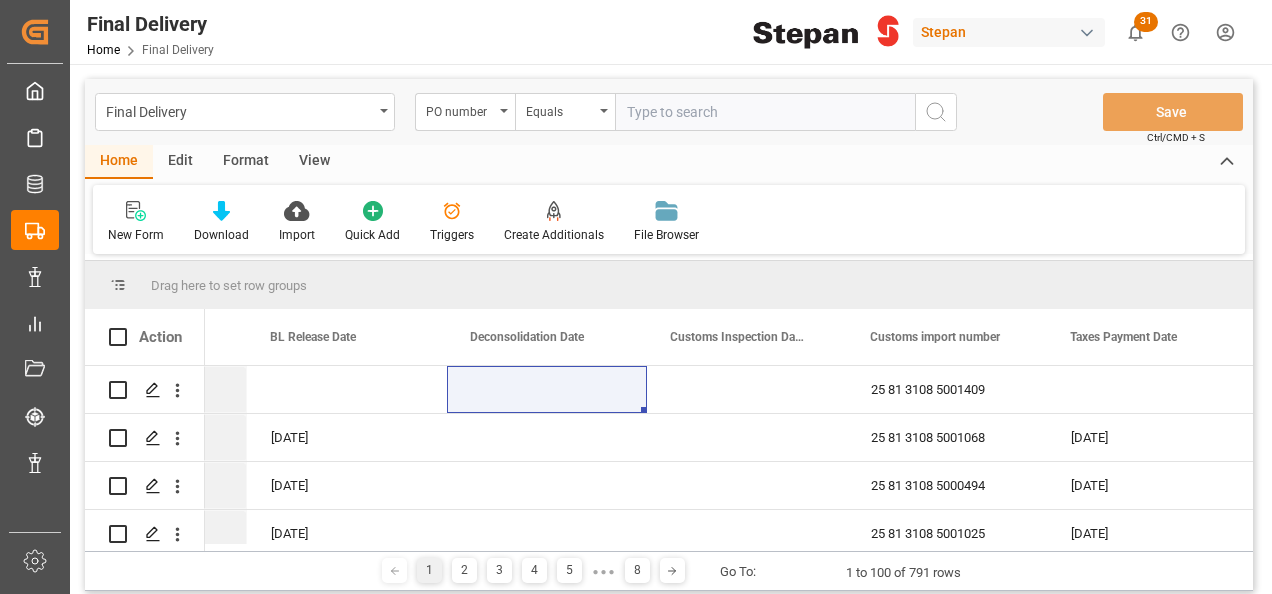 click at bounding box center (765, 112) 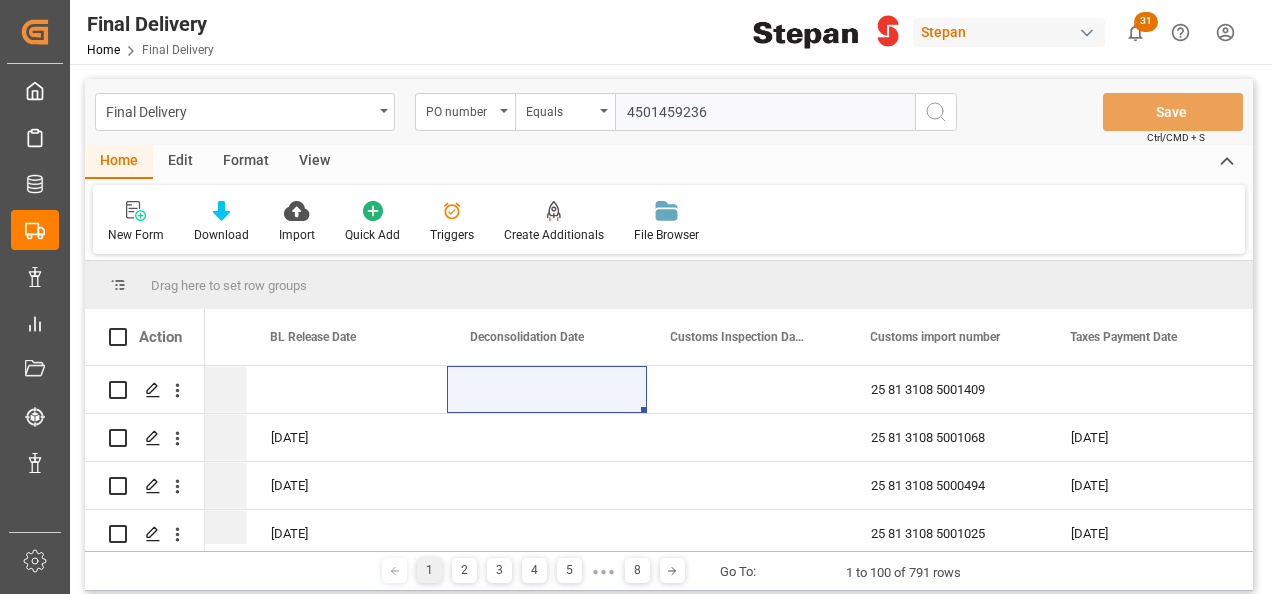 type on "4501459236" 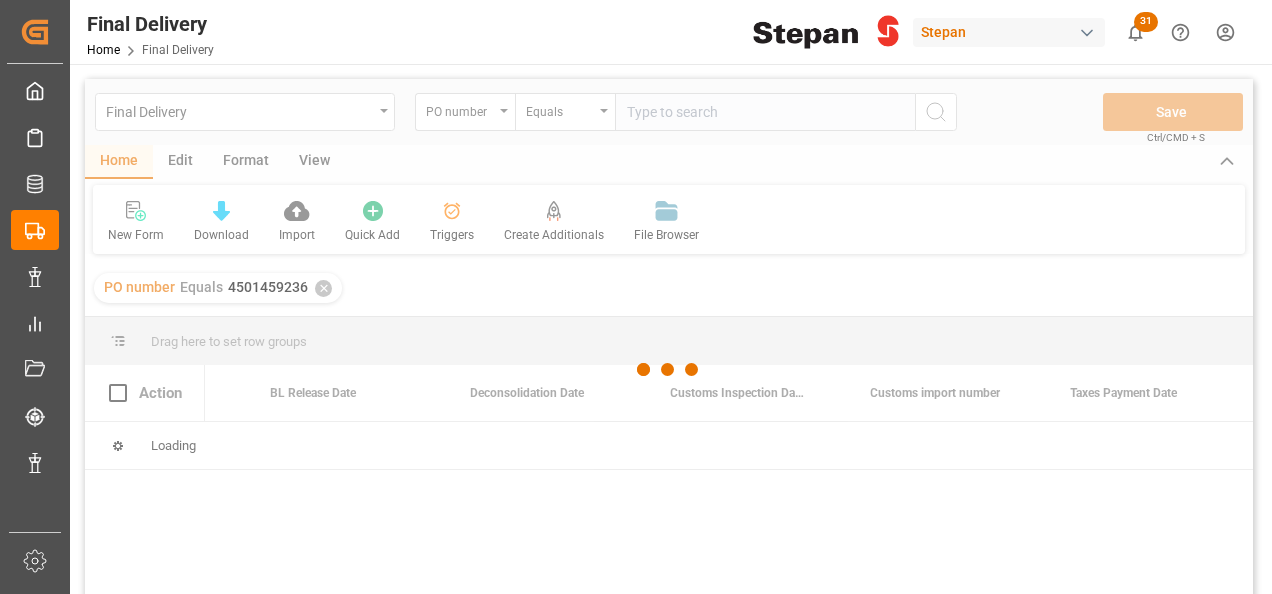 scroll, scrollTop: 0, scrollLeft: 1159, axis: horizontal 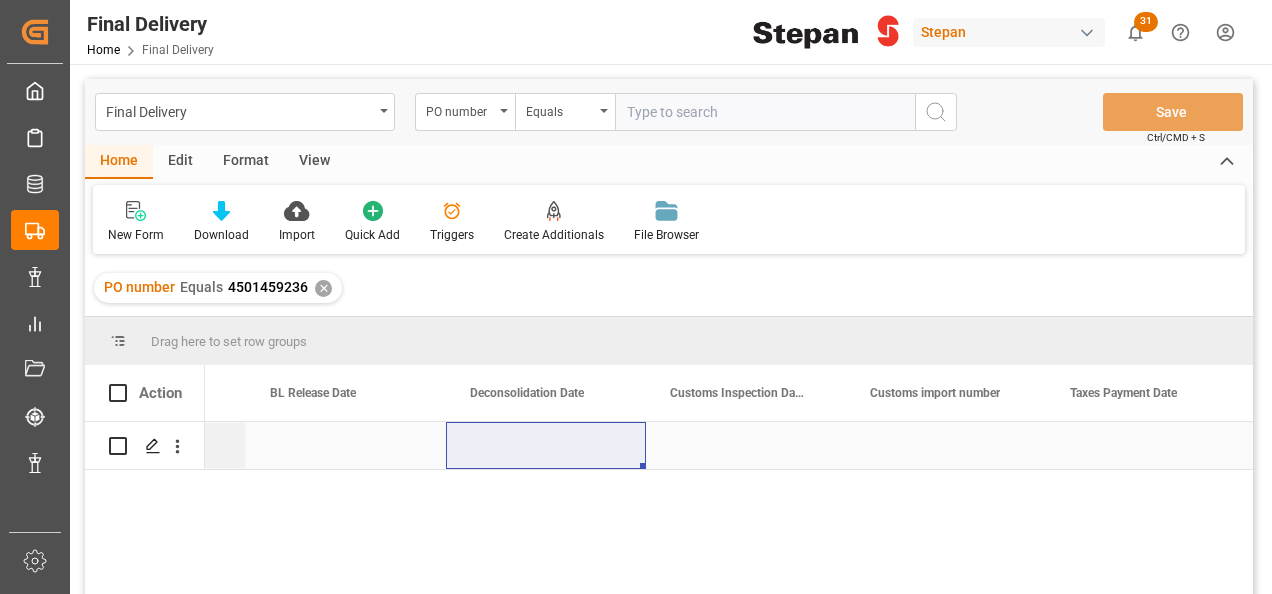 click at bounding box center (746, 445) 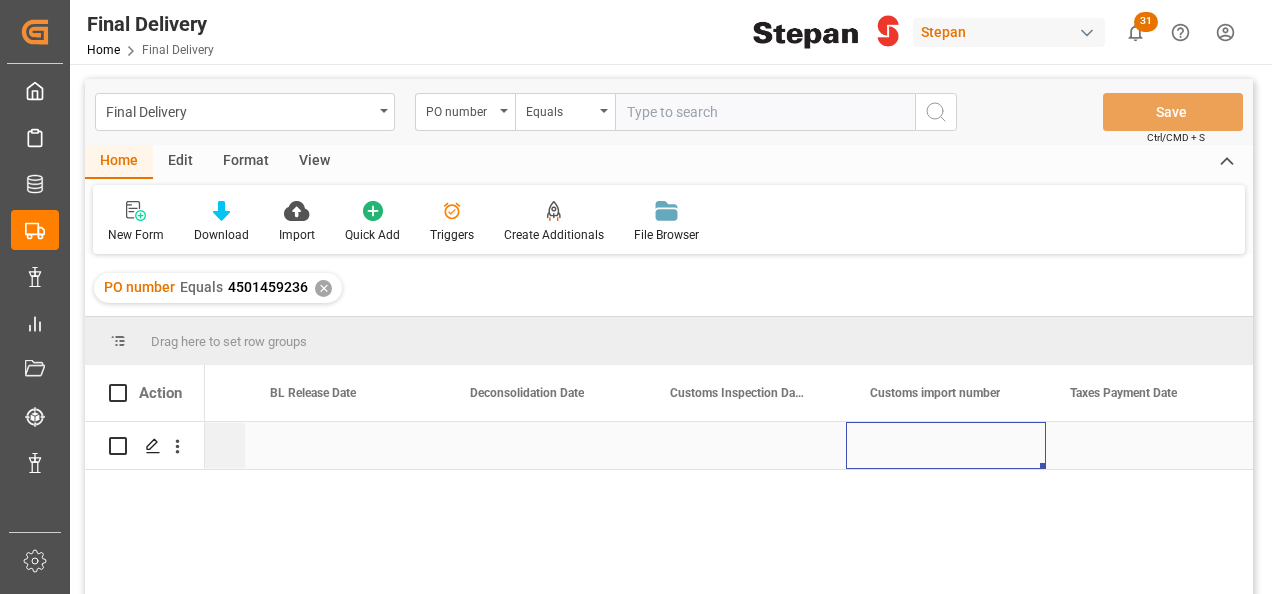 click at bounding box center (946, 445) 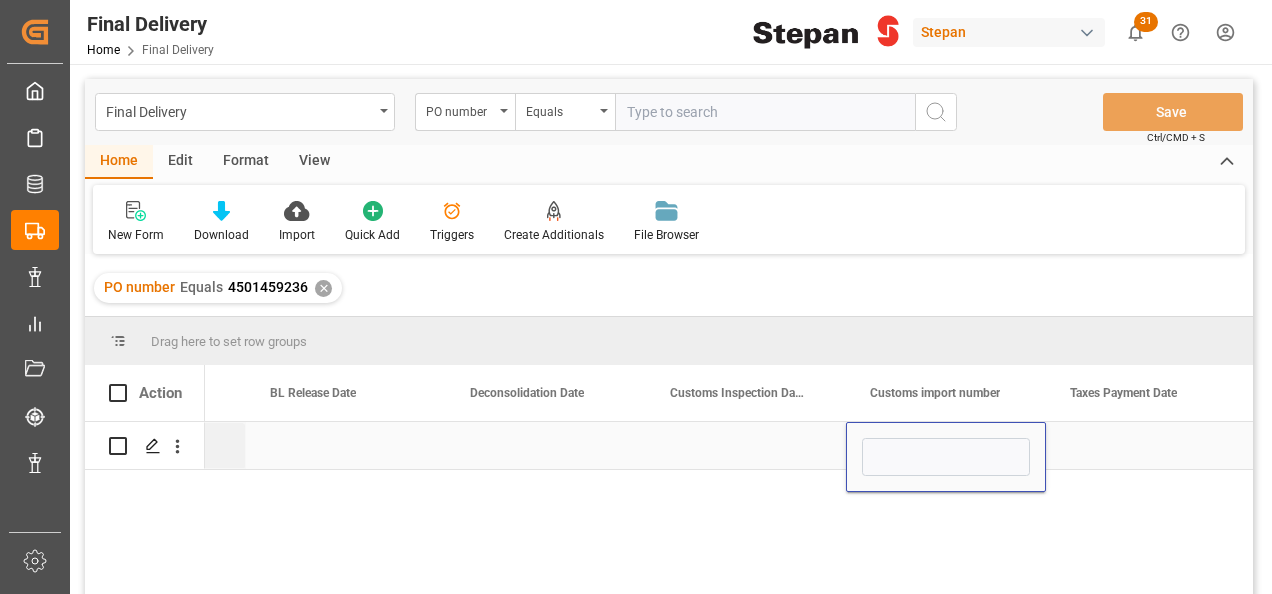 click at bounding box center [946, 457] 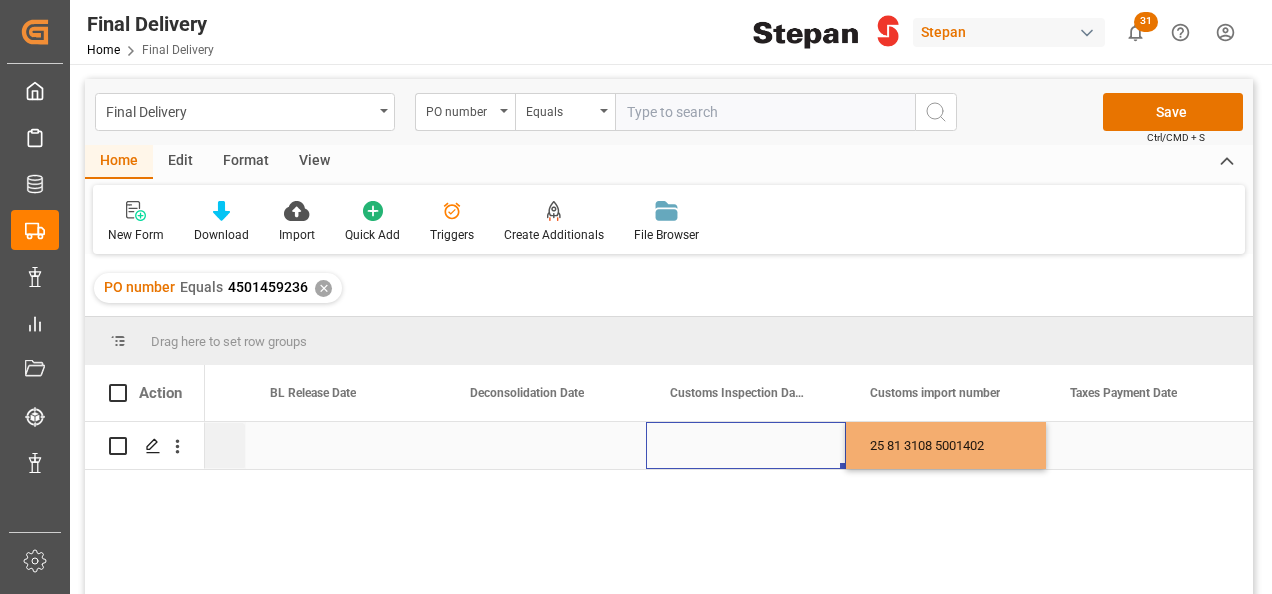 click at bounding box center (746, 445) 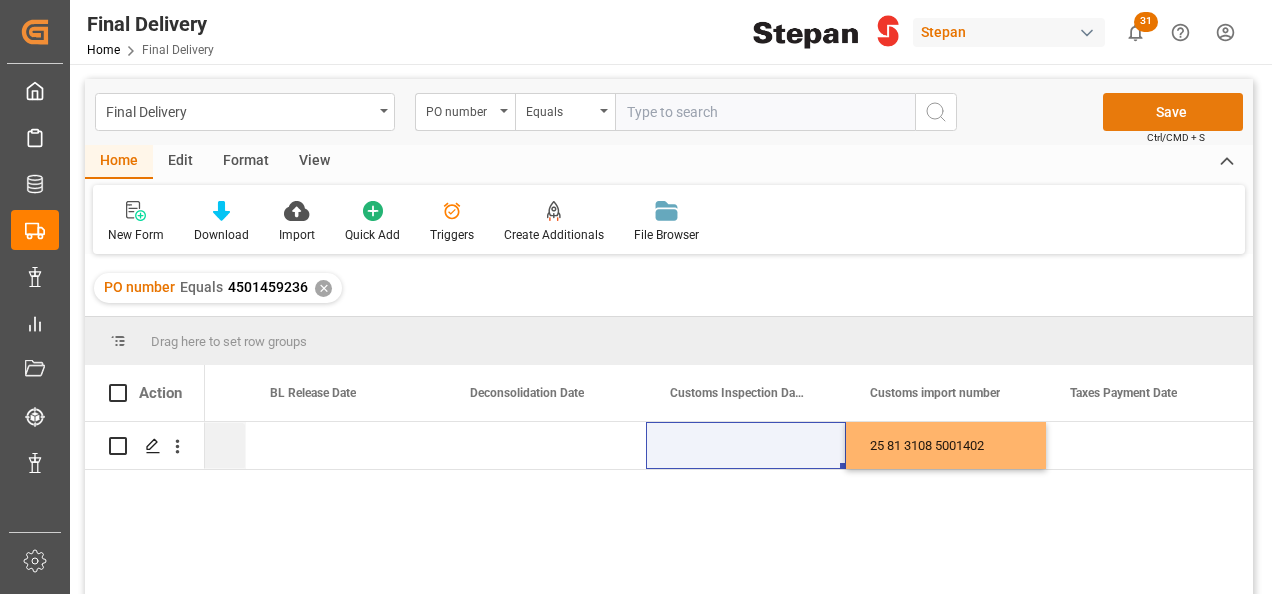 click on "Save" at bounding box center [1173, 112] 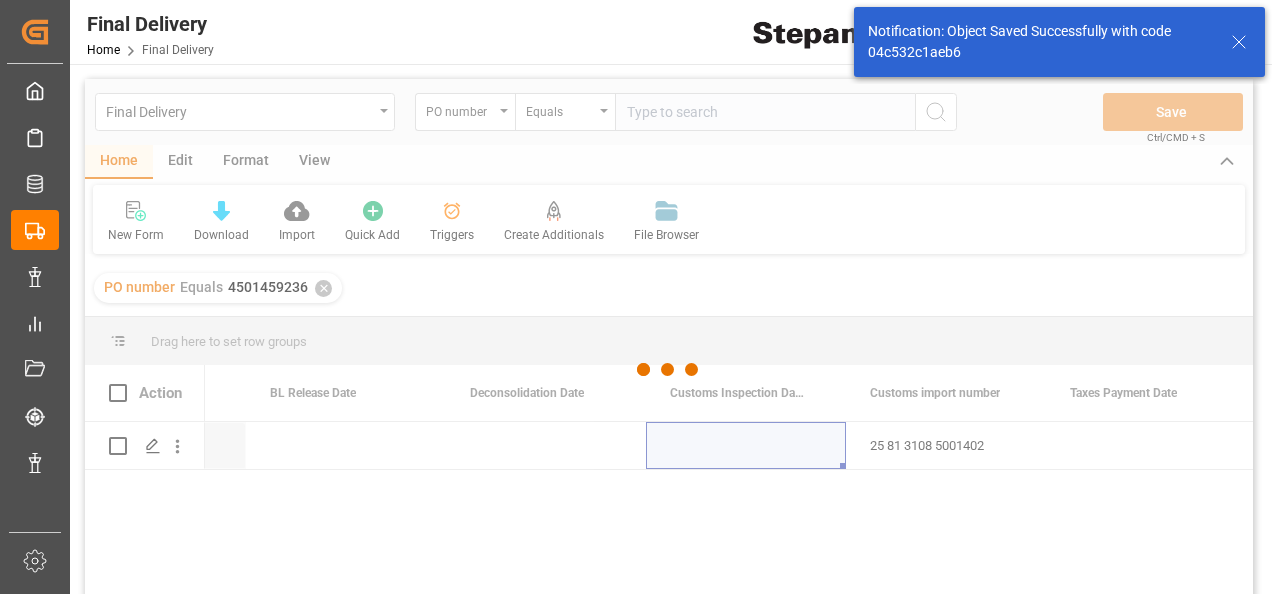 click at bounding box center (669, 370) 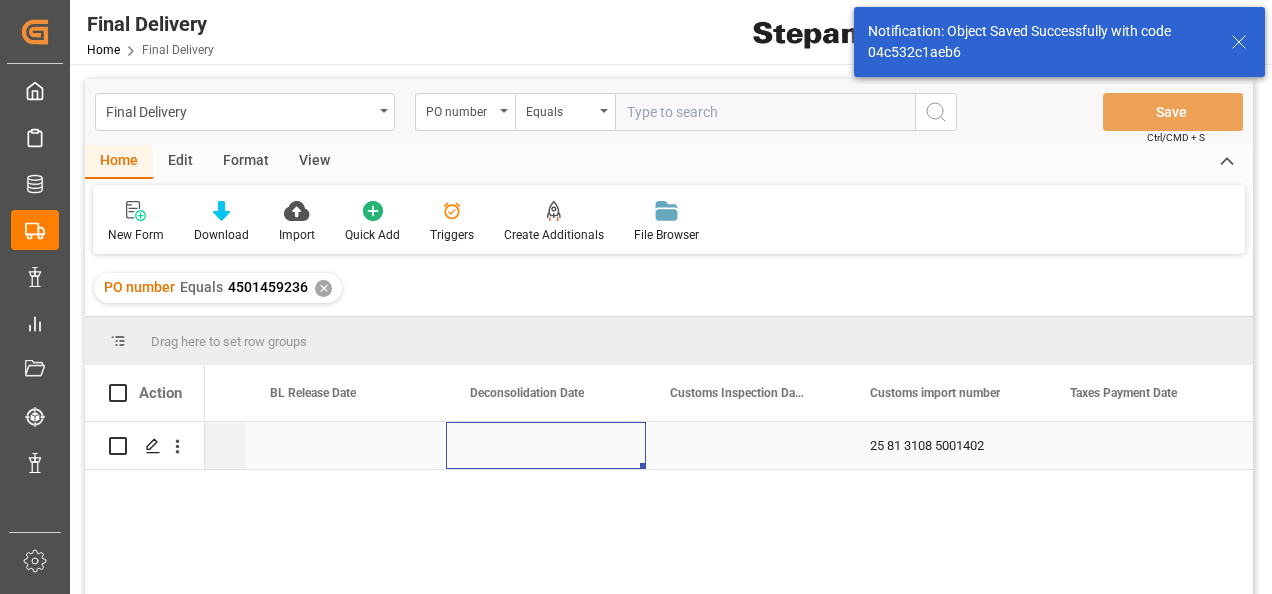 click at bounding box center [546, 445] 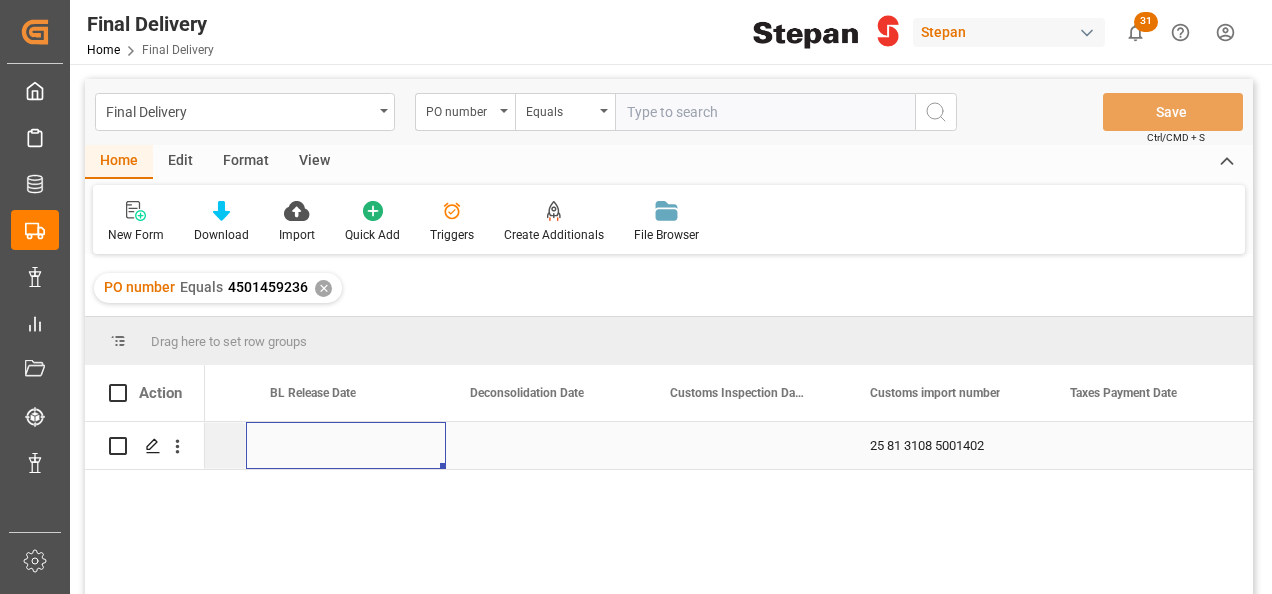 scroll, scrollTop: 0, scrollLeft: 1000, axis: horizontal 